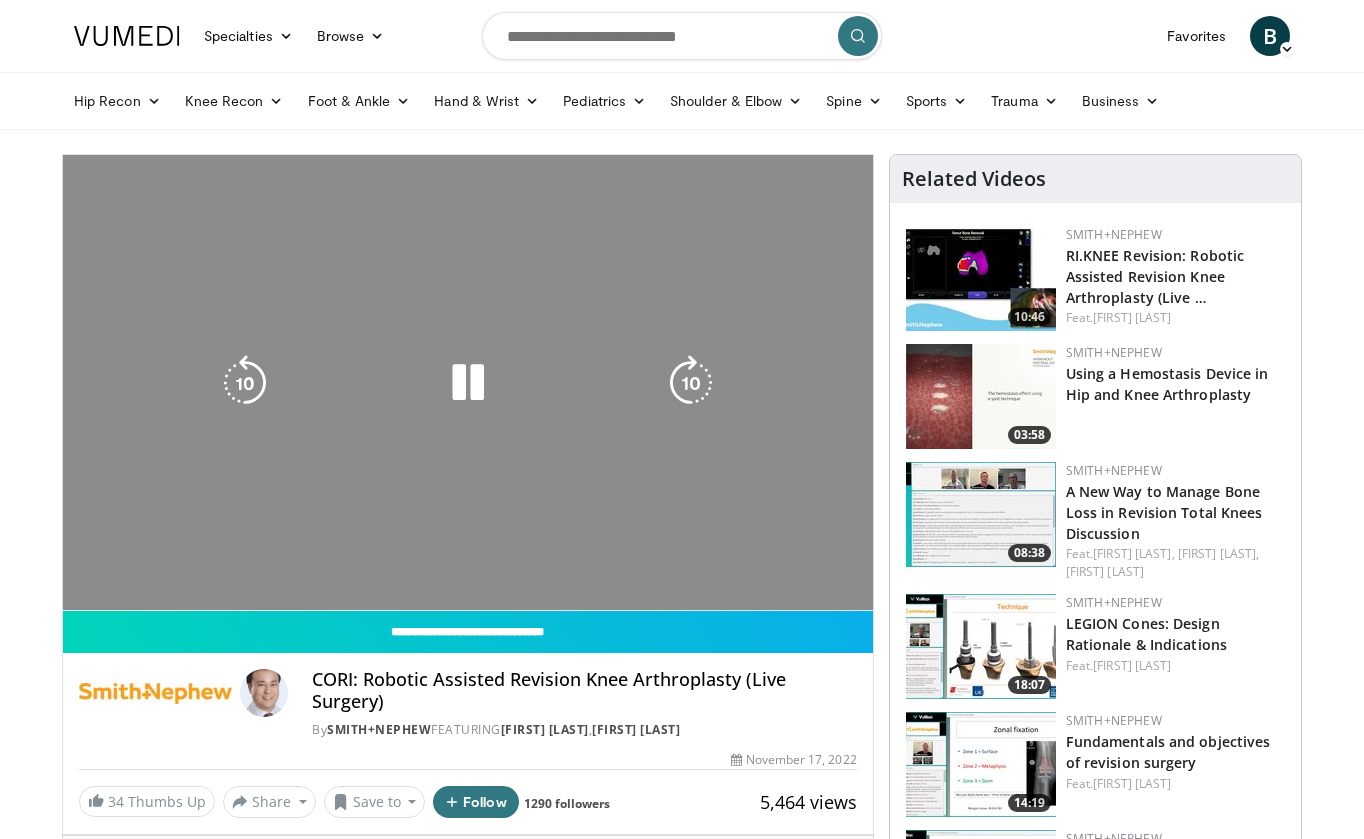 scroll, scrollTop: 0, scrollLeft: 0, axis: both 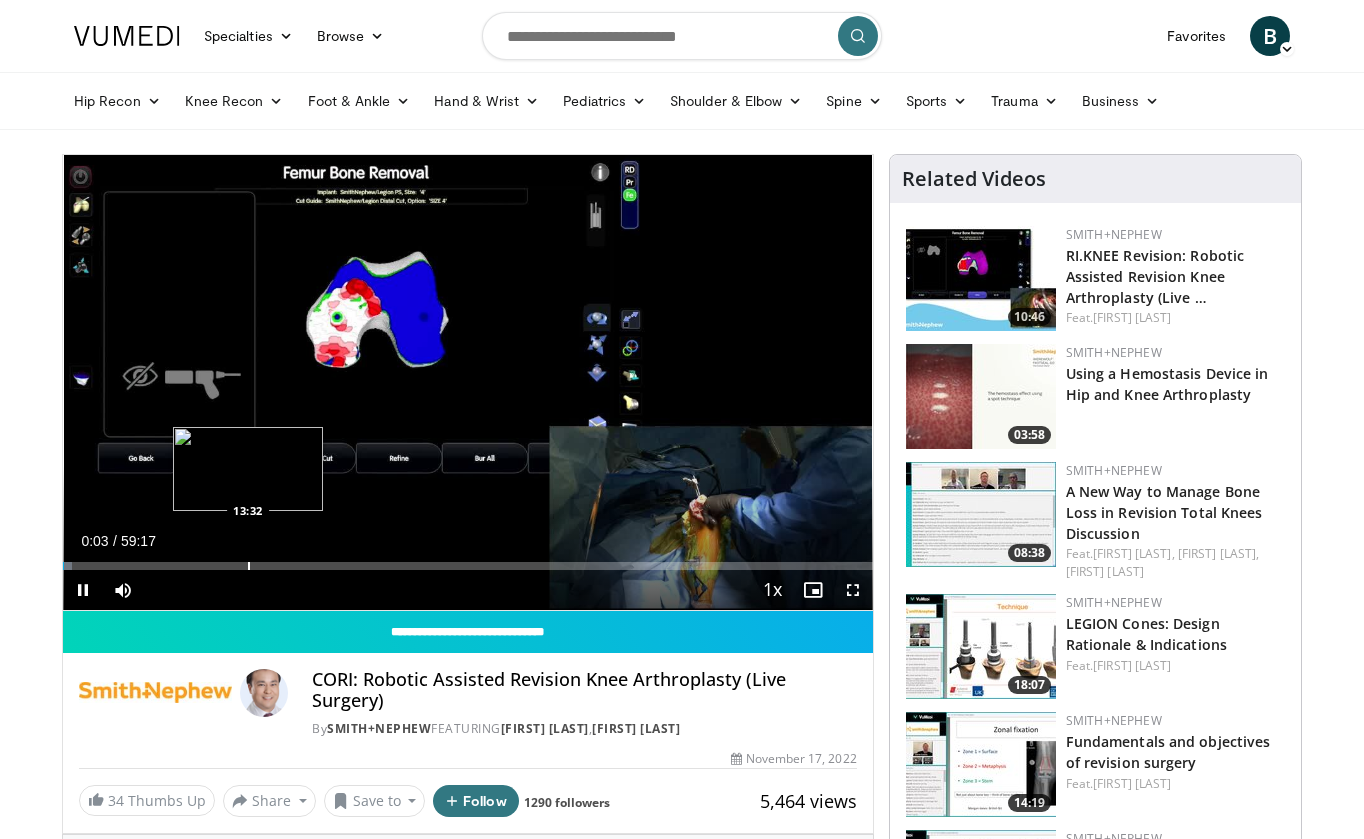 click on "Loaded :  1.12% 00:03 13:32" at bounding box center [468, 560] 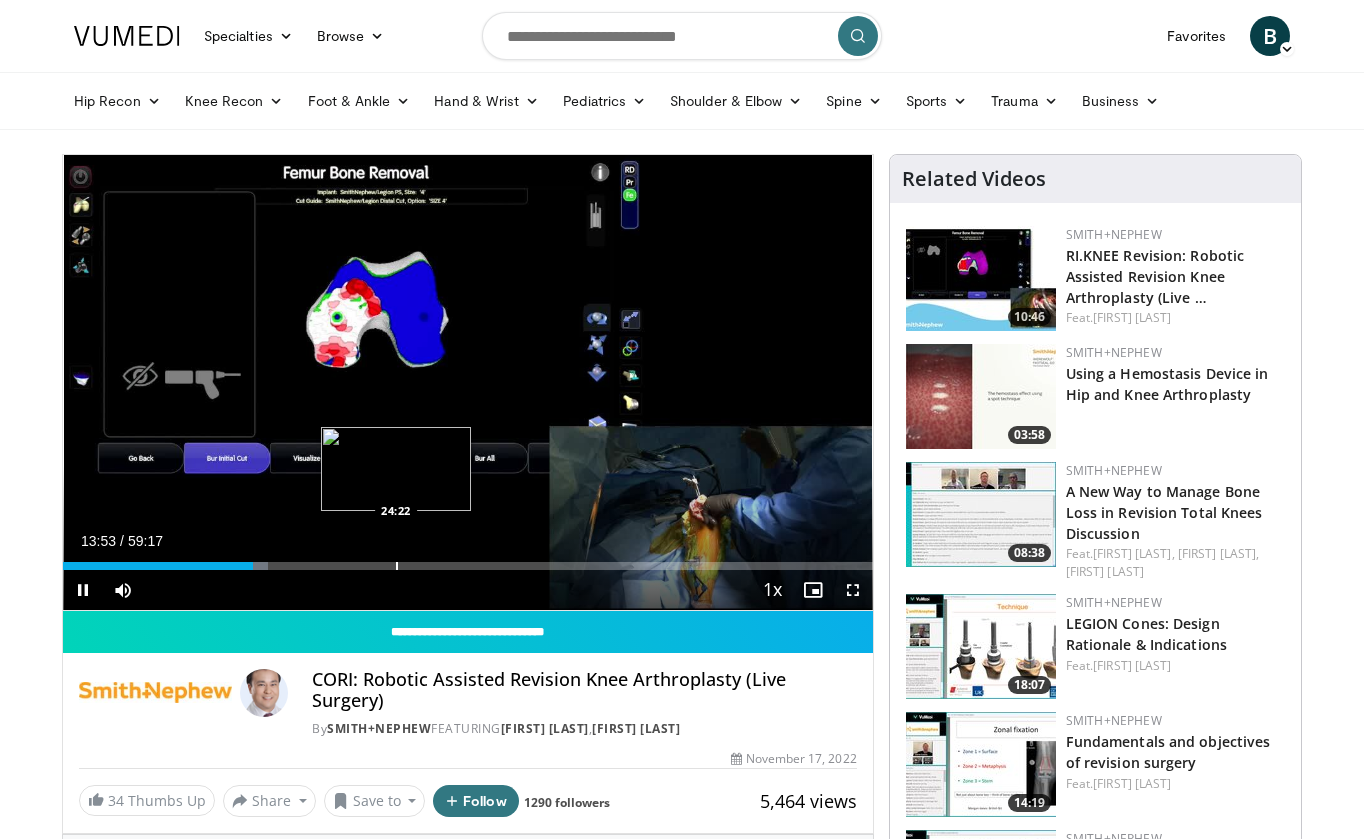 click at bounding box center [397, 566] 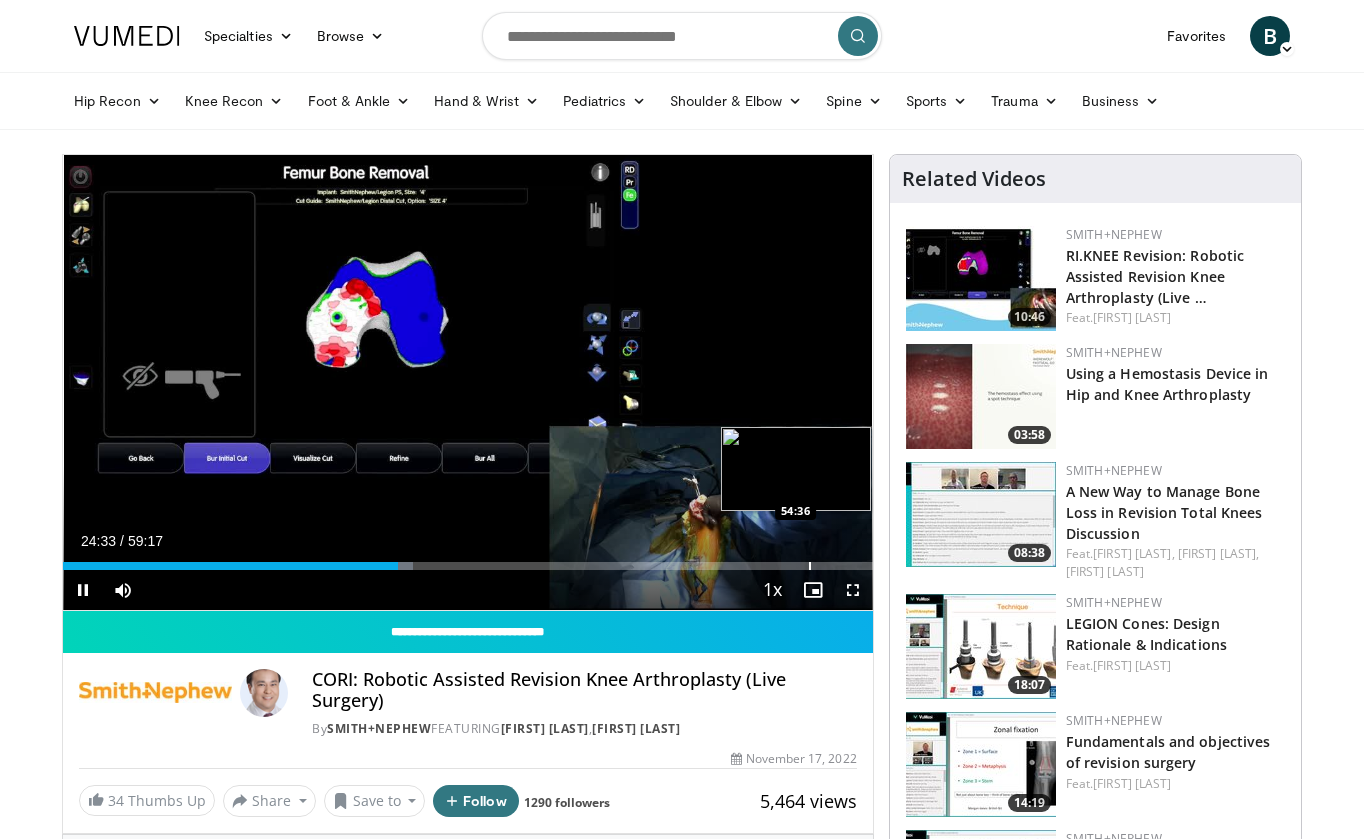 click at bounding box center (810, 566) 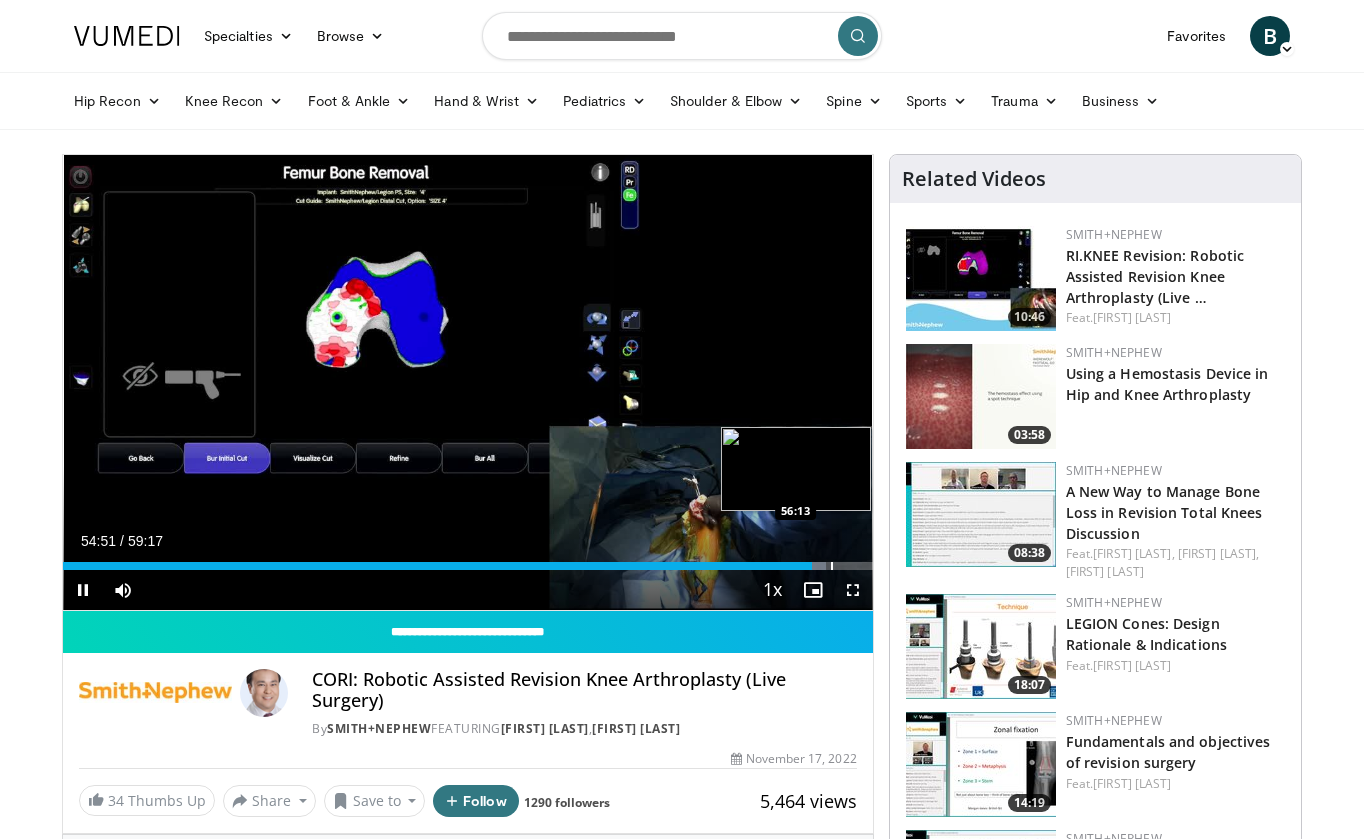 click at bounding box center [832, 566] 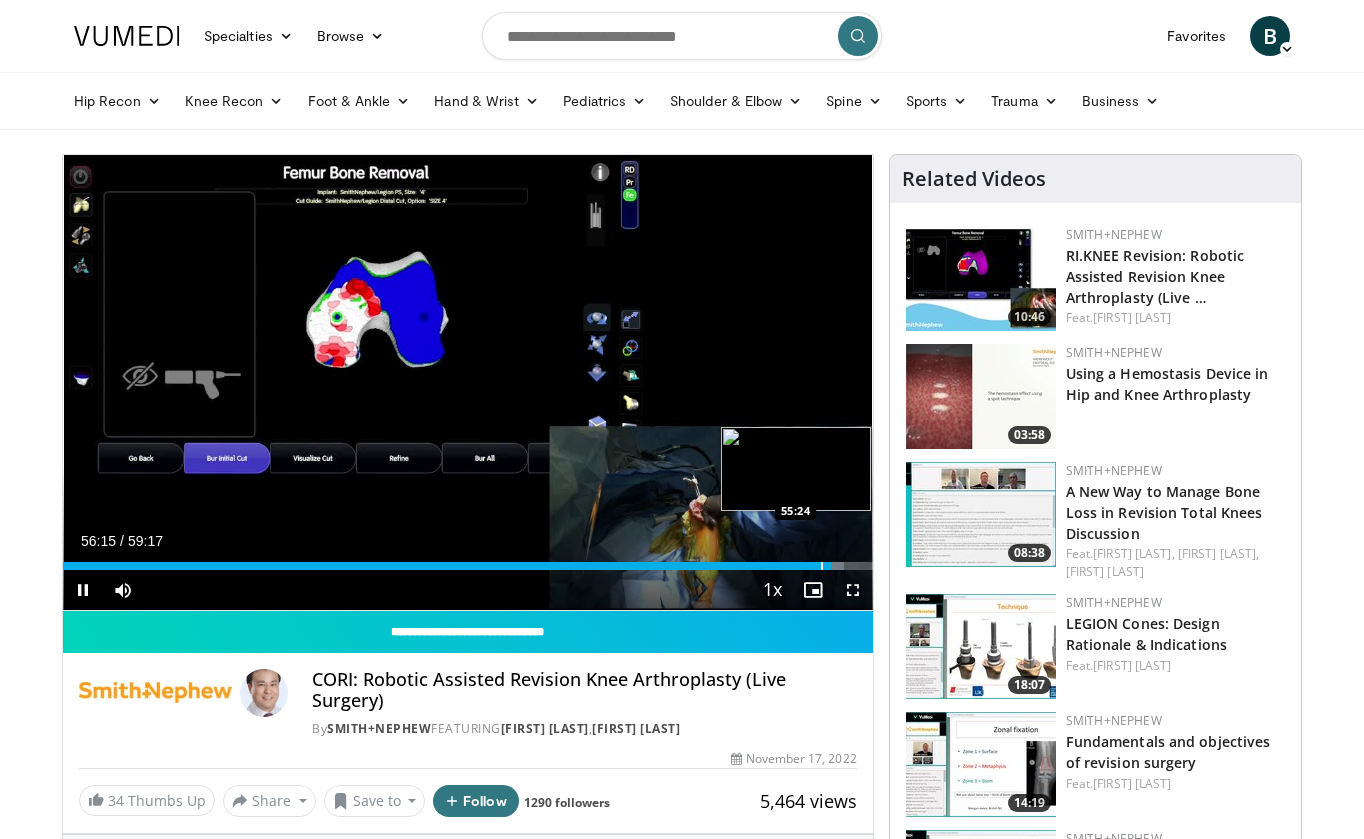click at bounding box center [822, 566] 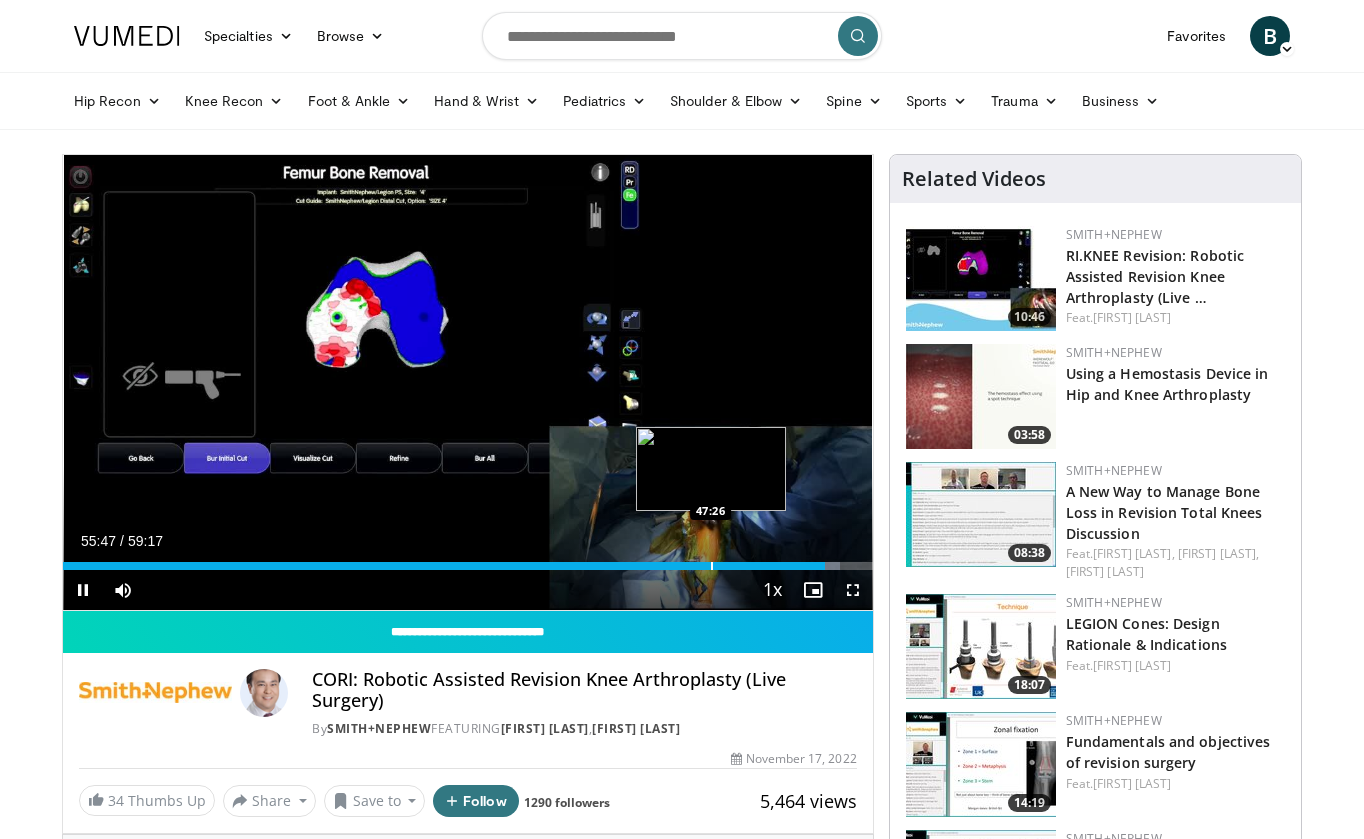 click on "Loaded :  95.94% 55:47 47:26" at bounding box center [468, 560] 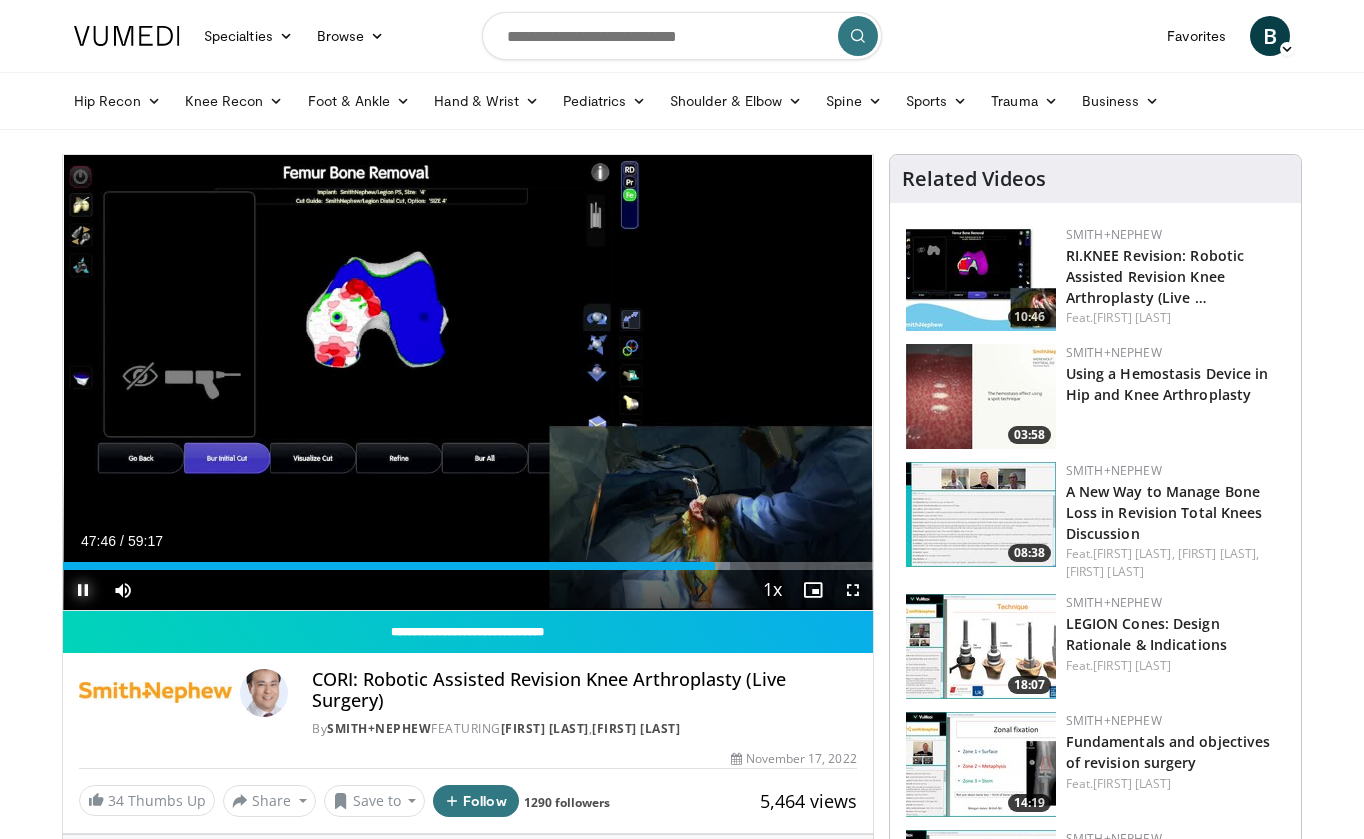click at bounding box center (83, 590) 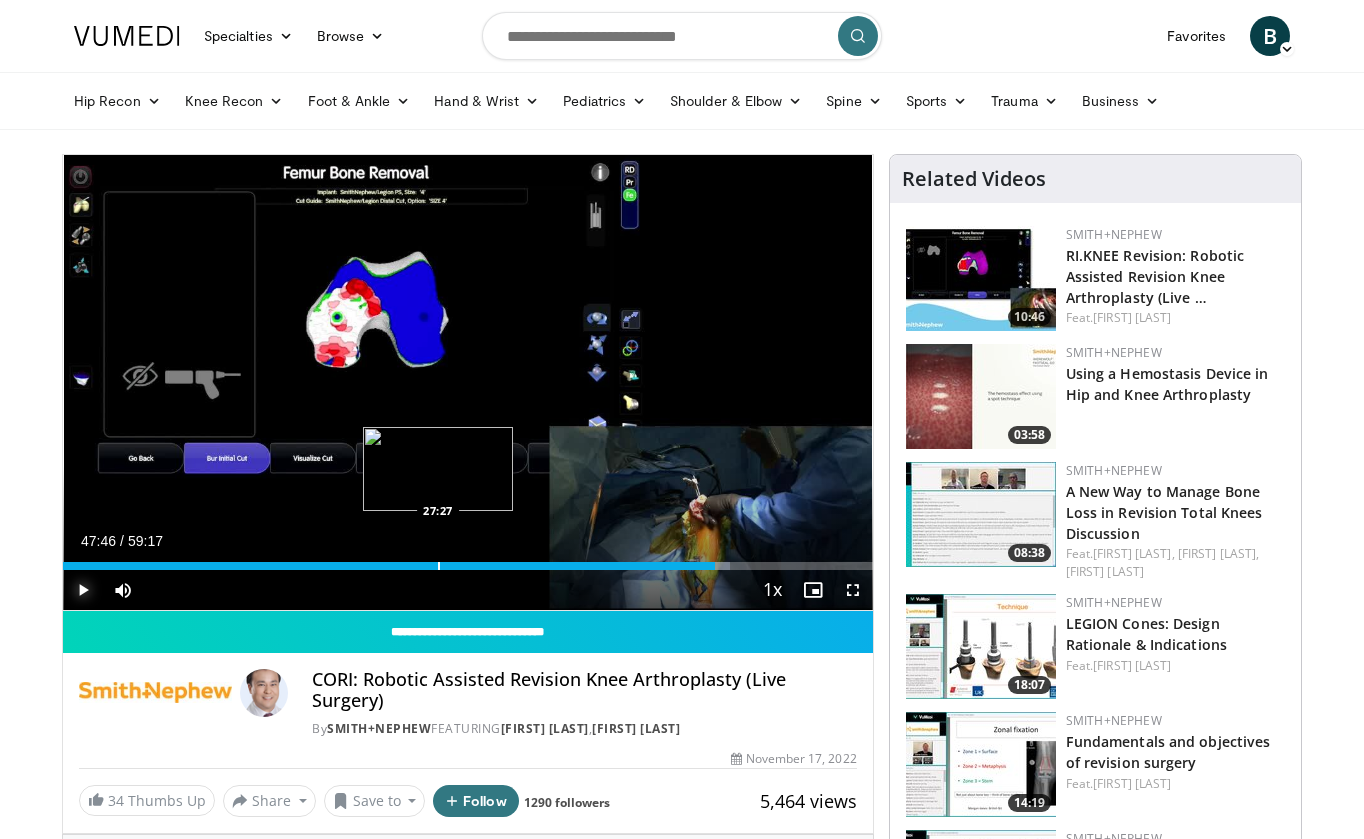 click at bounding box center [439, 566] 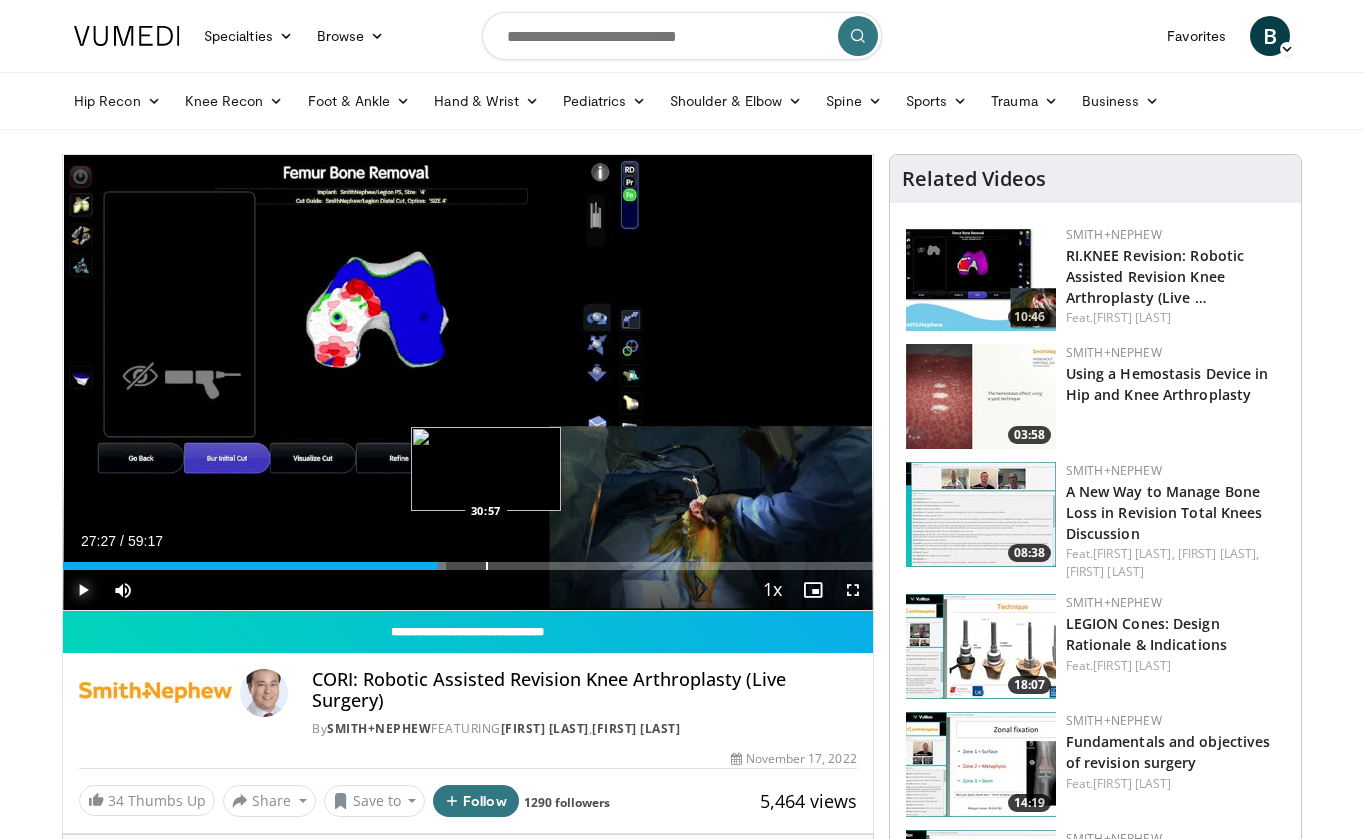 click at bounding box center [487, 566] 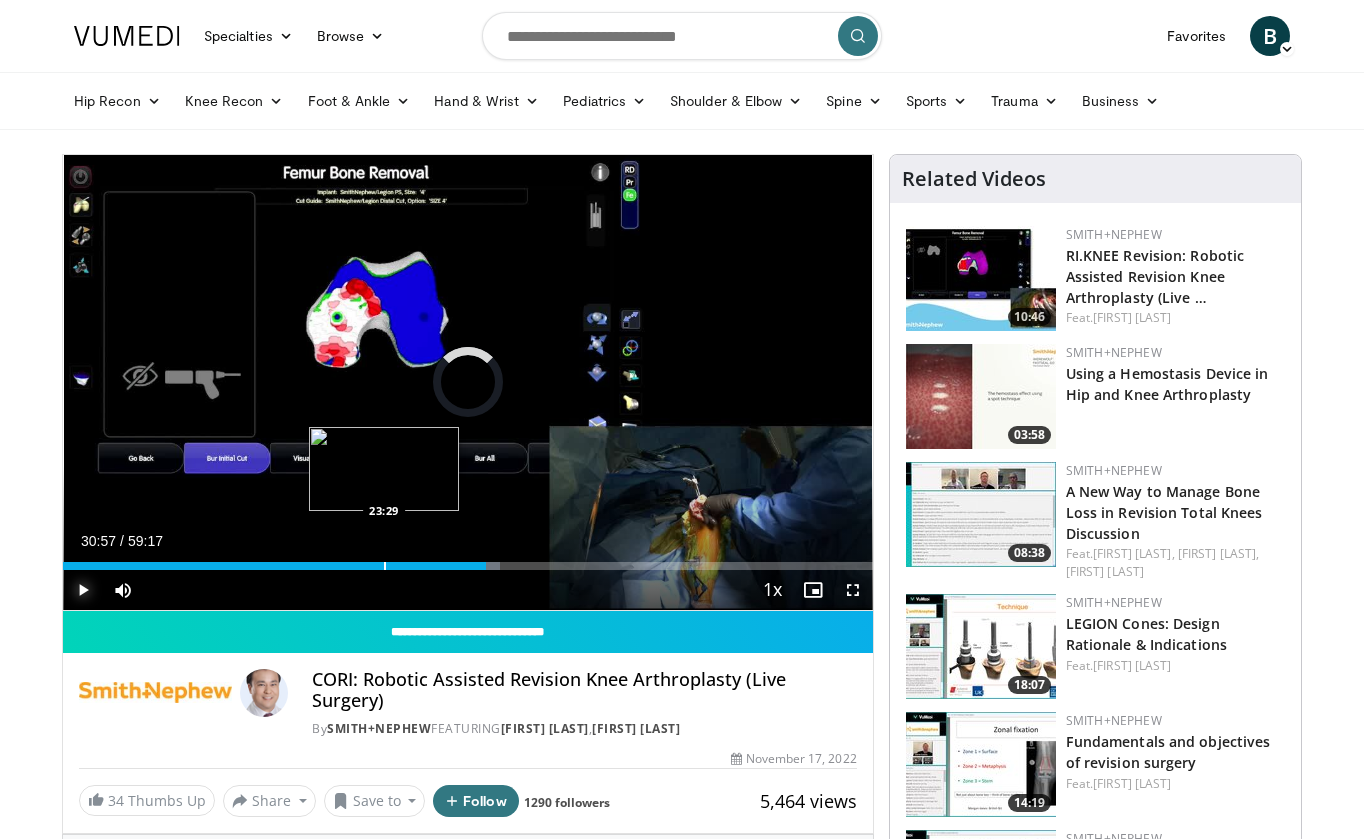click at bounding box center (385, 566) 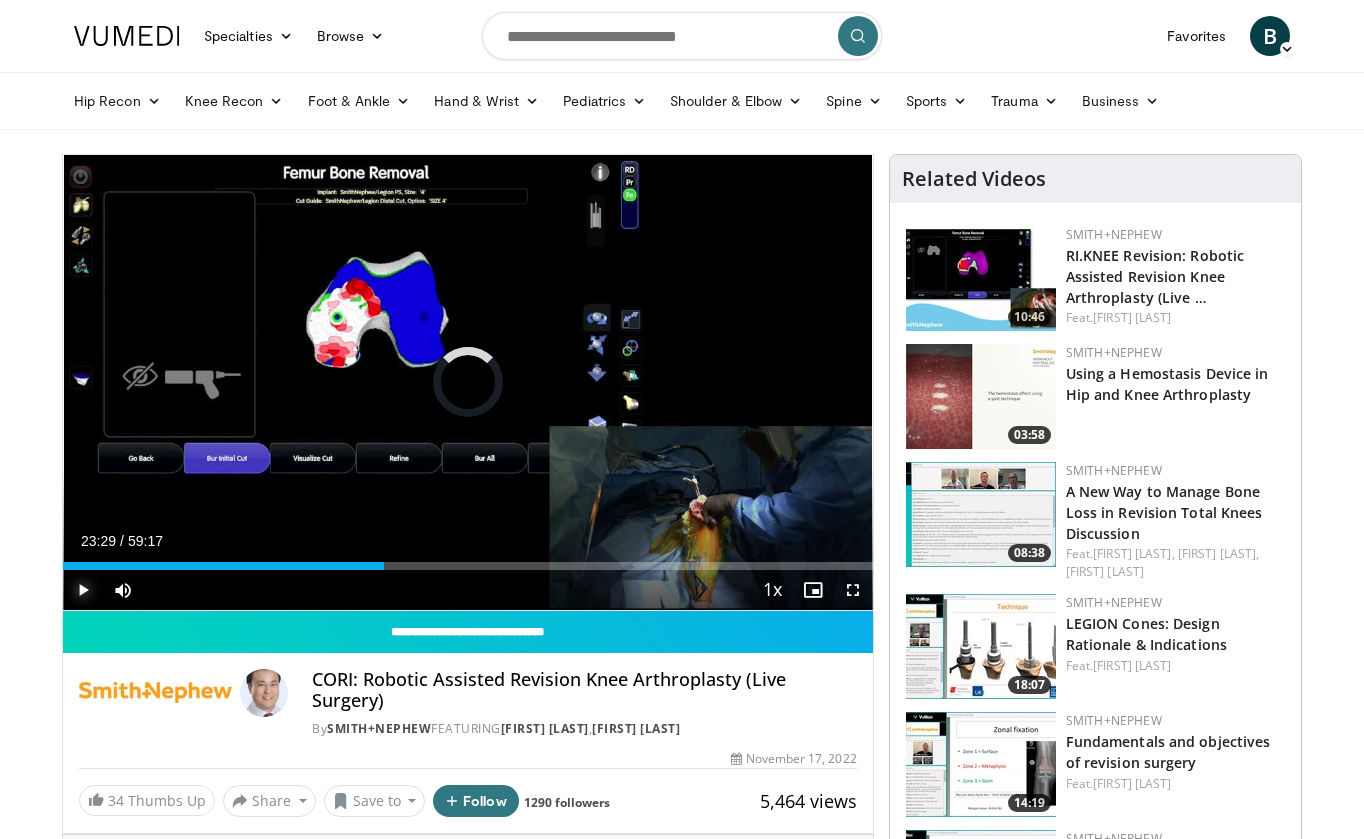 drag, startPoint x: 83, startPoint y: 565, endPoint x: 50, endPoint y: 562, distance: 33.13608 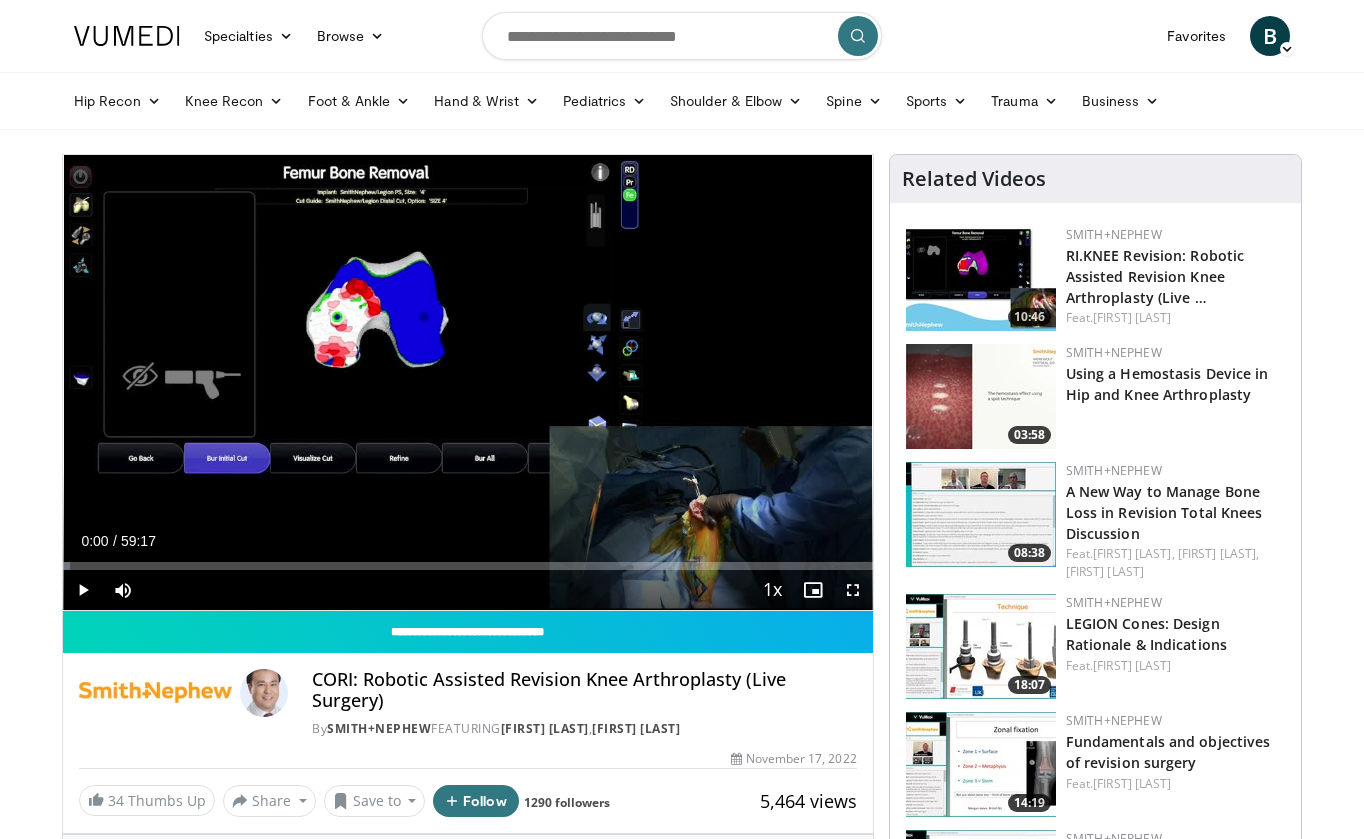 click on "Specialties
Adult & Family Medicine
Allergy, Asthma, Immunology
Anesthesiology
Cardiology
Dental
Dermatology
Endocrinology
Gastroenterology & Hepatology
General Surgery
Hematology & Oncology
Infectious Disease
Nephrology
Neurology
Neurosurgery
Obstetrics & Gynecology
Ophthalmology
Oral Maxillofacial
Orthopaedics
Otolaryngology
Pediatrics
Plastic Surgery
Podiatry
Psychiatry
Pulmonology
Radiation Oncology
Radiology
Rheumatology
Urology" at bounding box center (682, 1478) 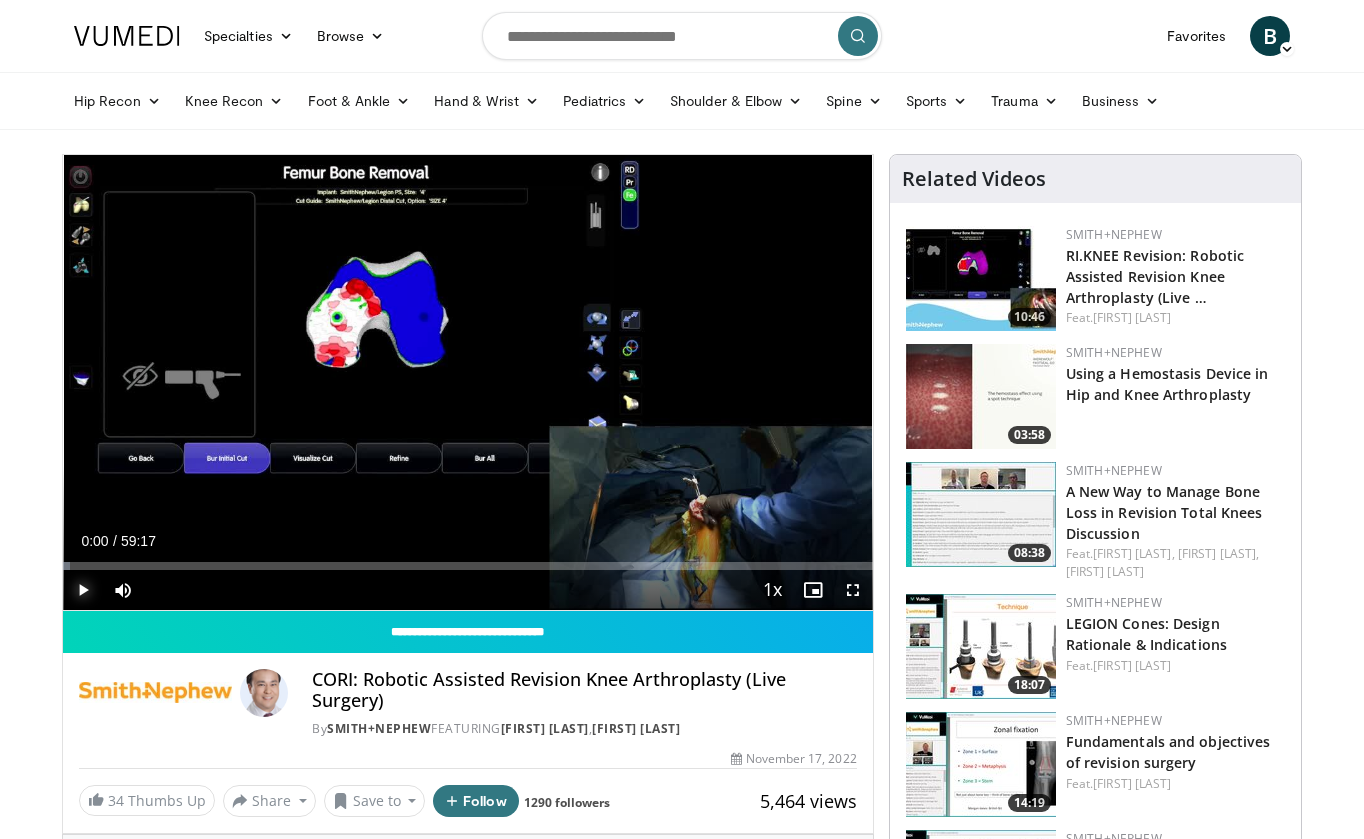 click at bounding box center (83, 590) 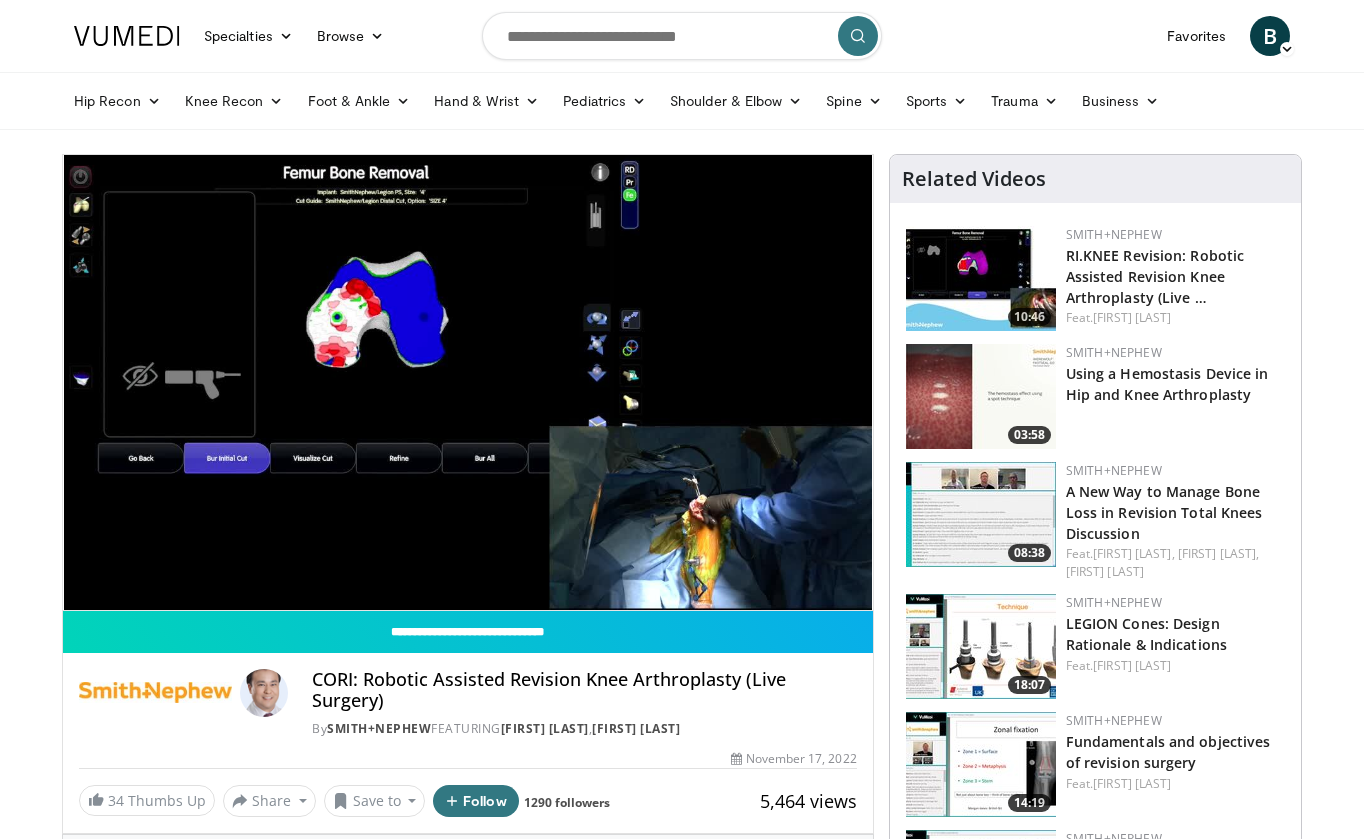 click on "10 seconds
Tap to unmute" at bounding box center (468, 382) 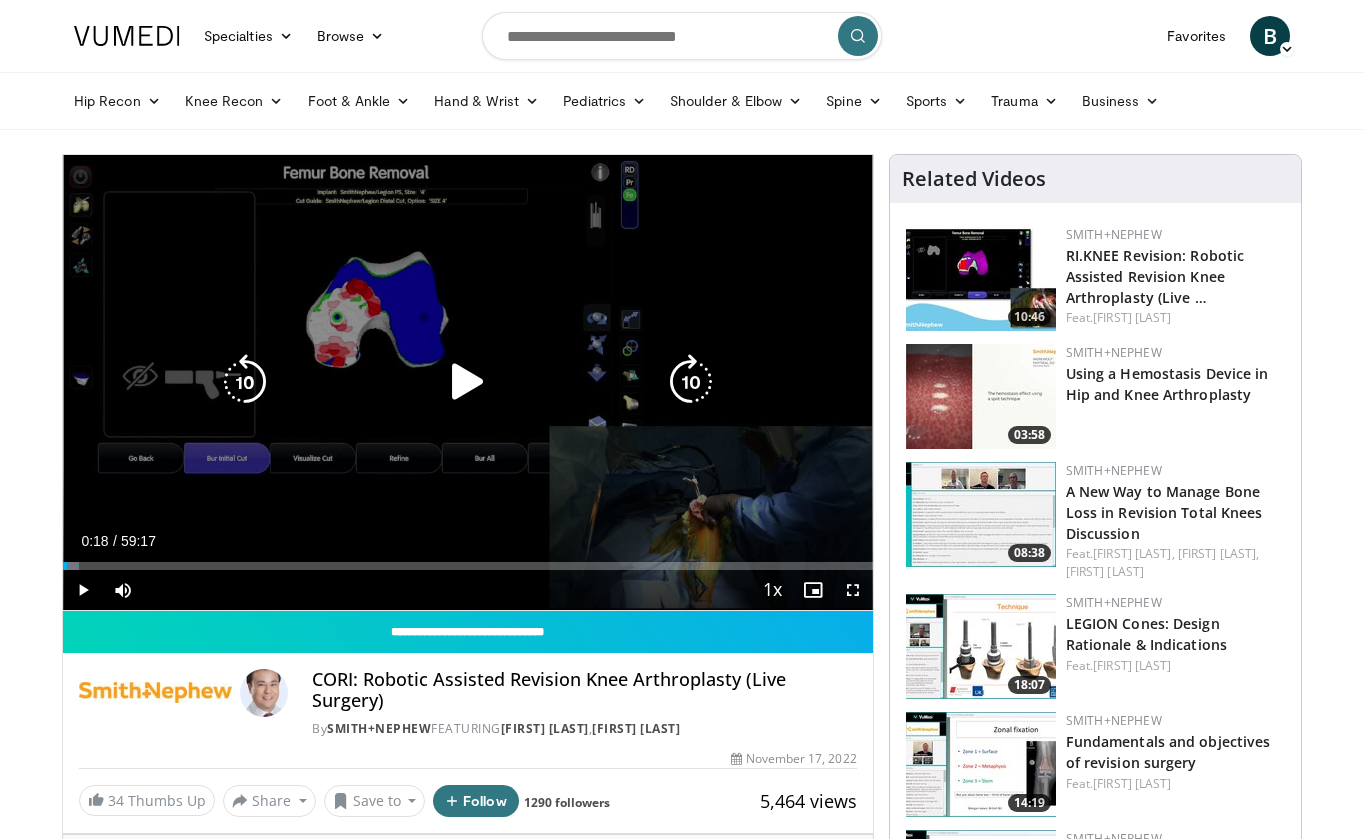 click at bounding box center [468, 382] 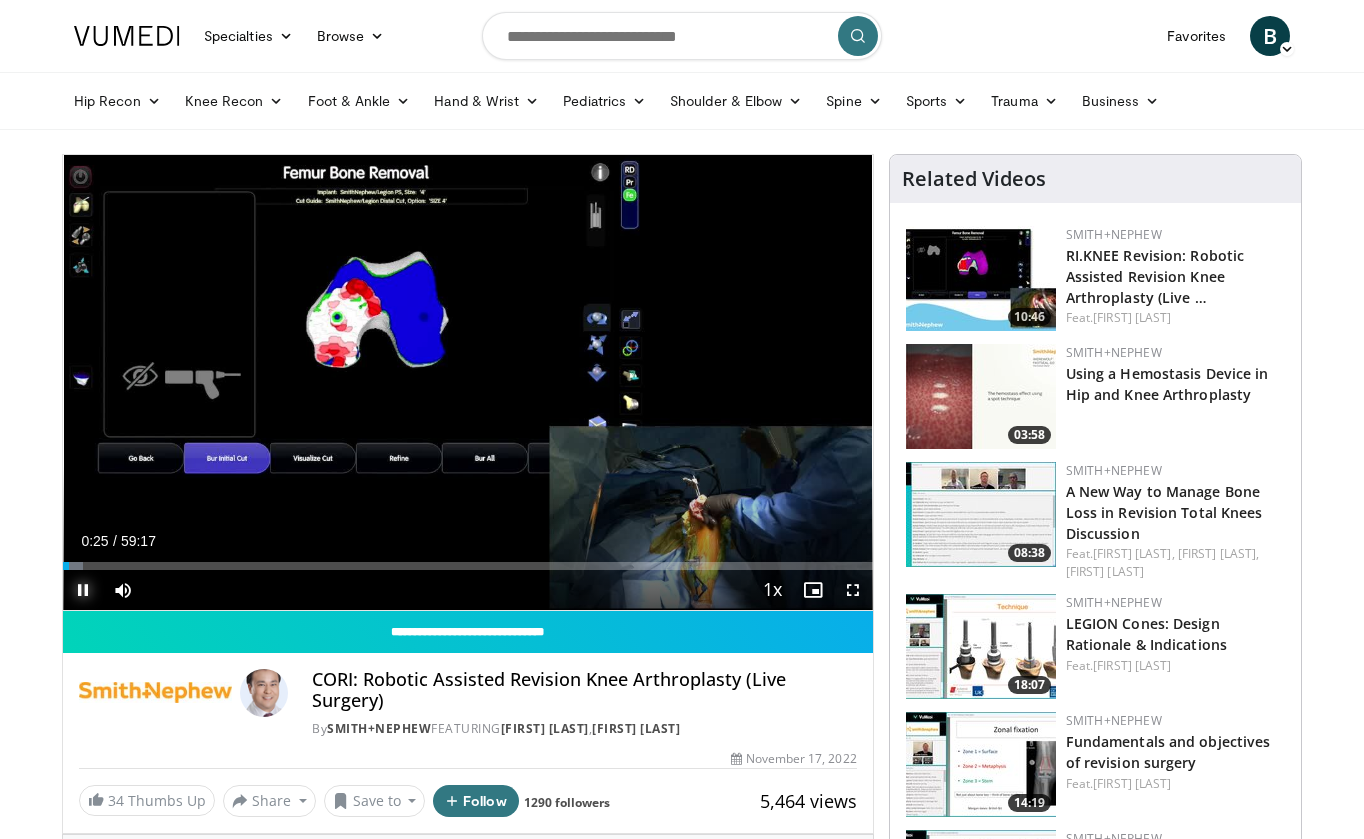 click at bounding box center (83, 590) 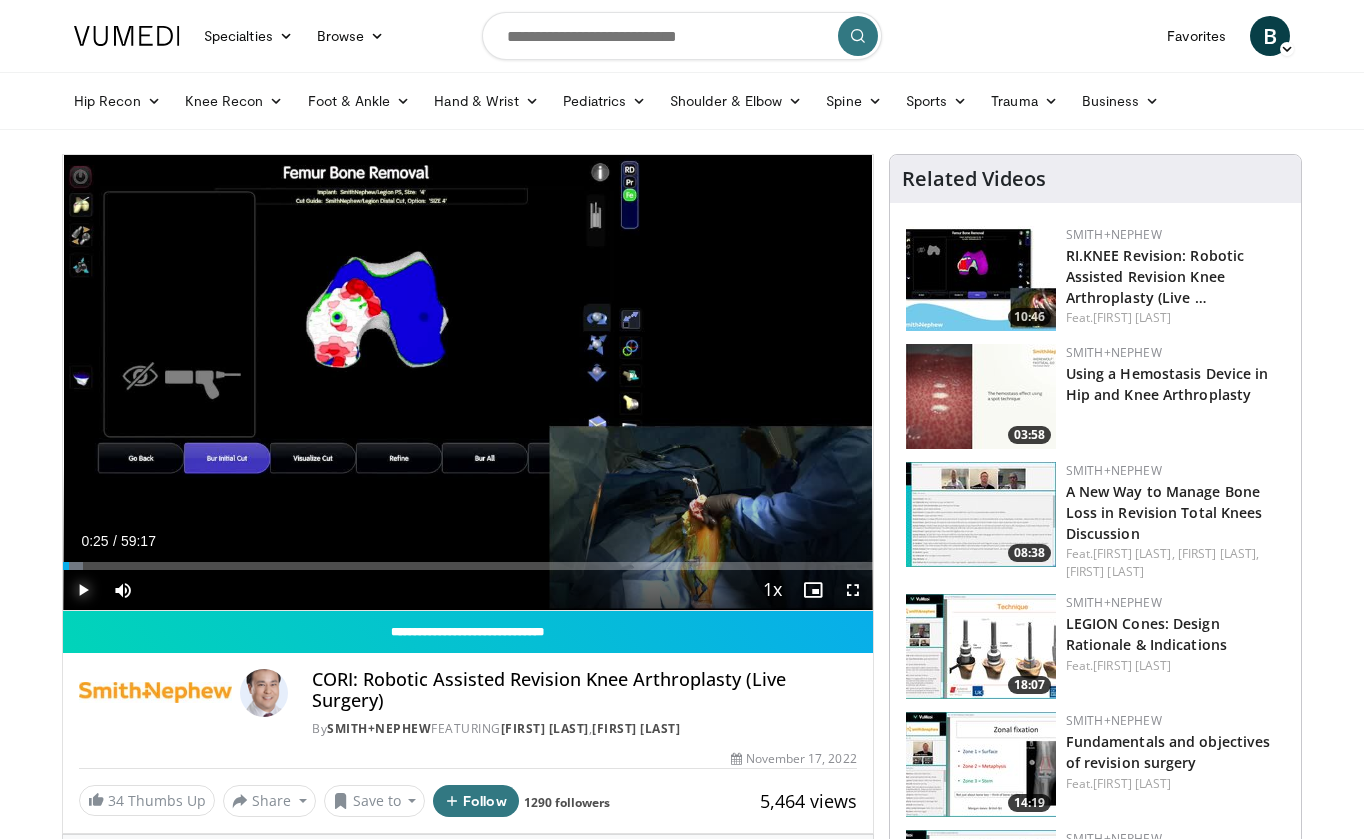 click at bounding box center [83, 590] 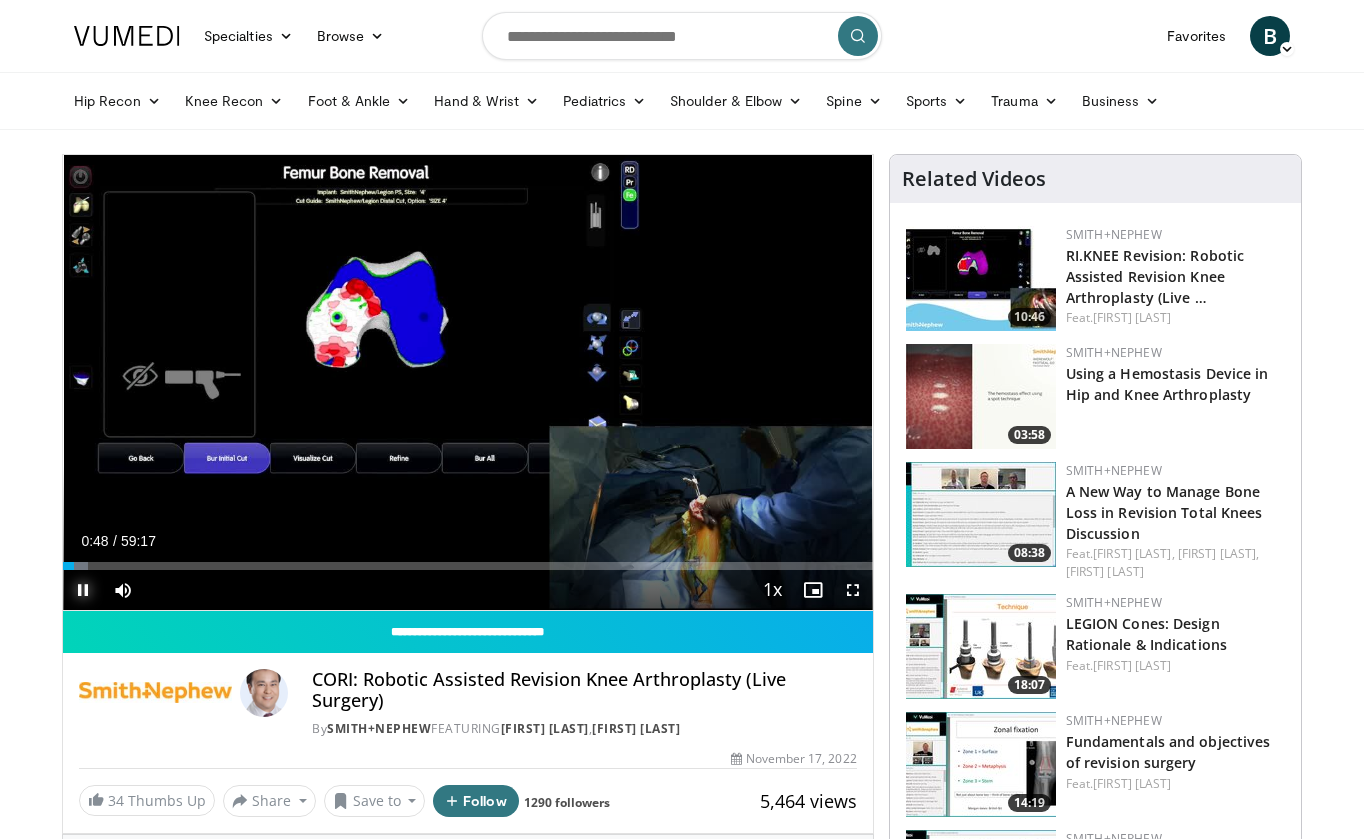 click at bounding box center [83, 590] 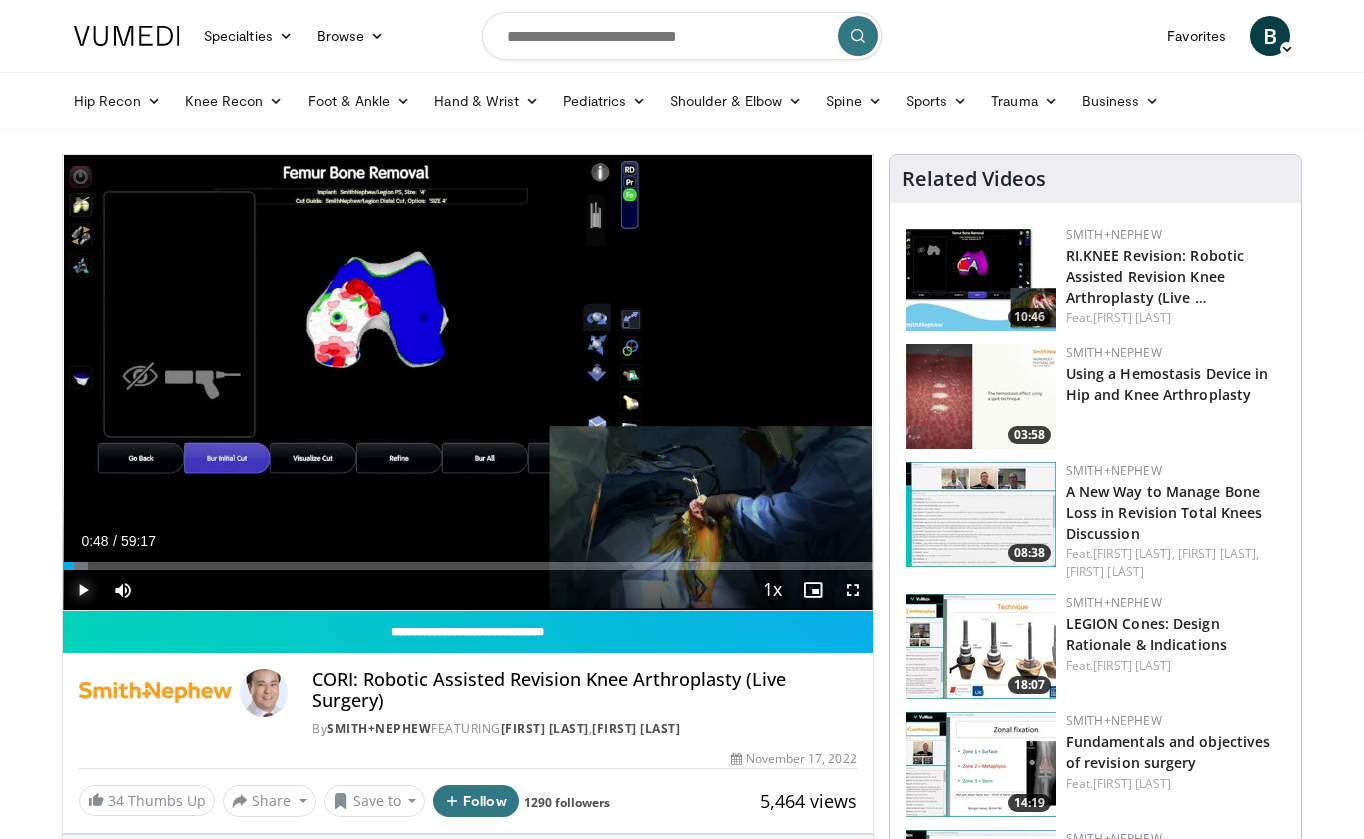 click at bounding box center (72, 566) 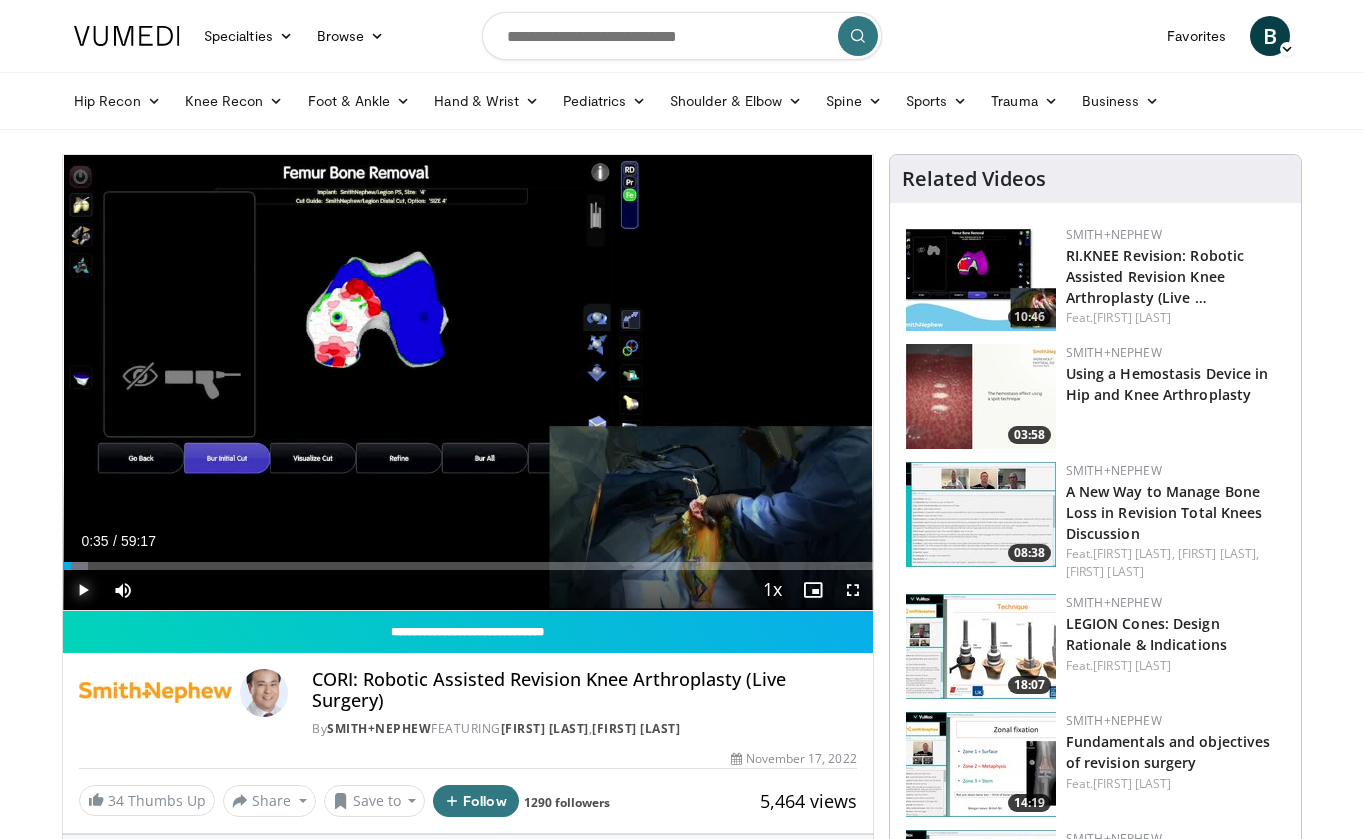 click at bounding box center [83, 590] 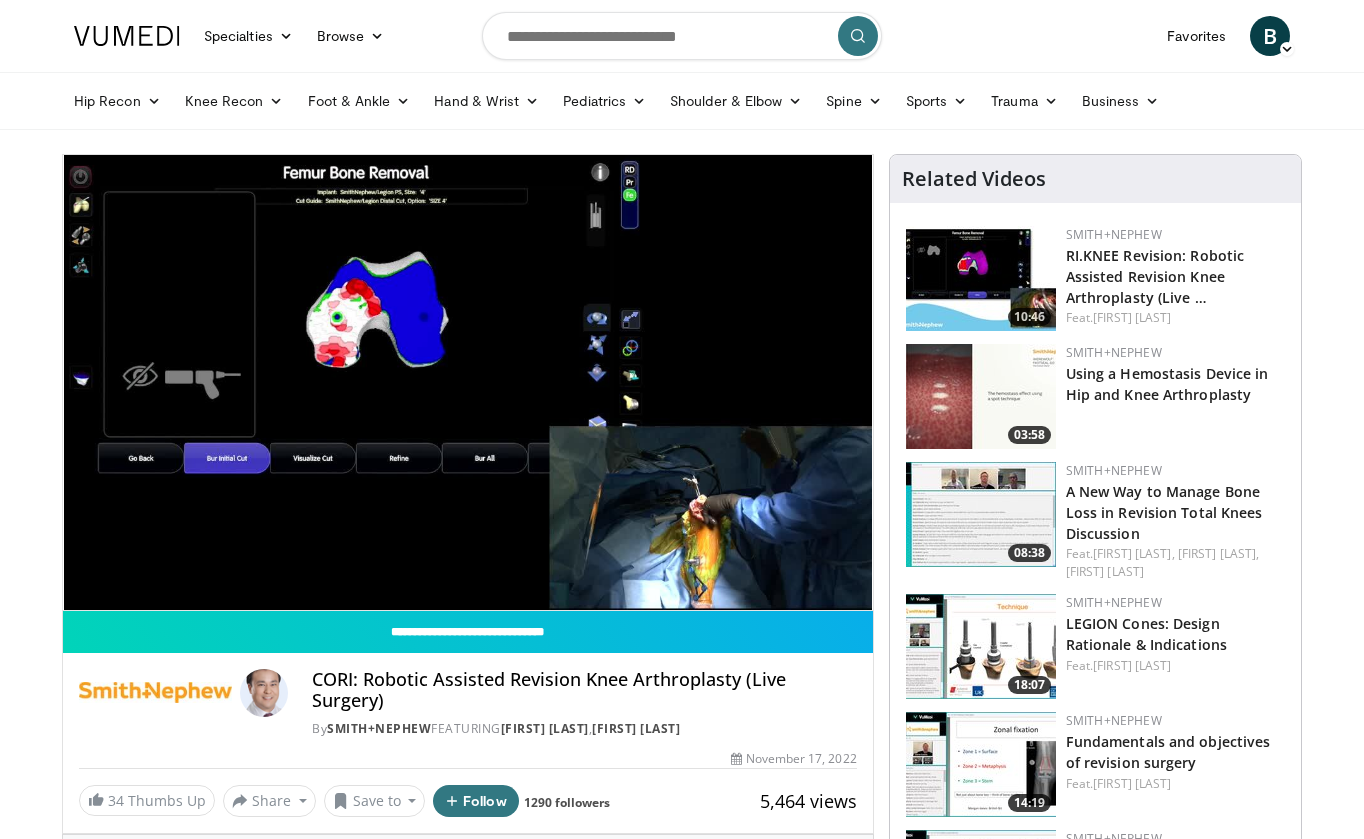 click on "**********" at bounding box center (468, 383) 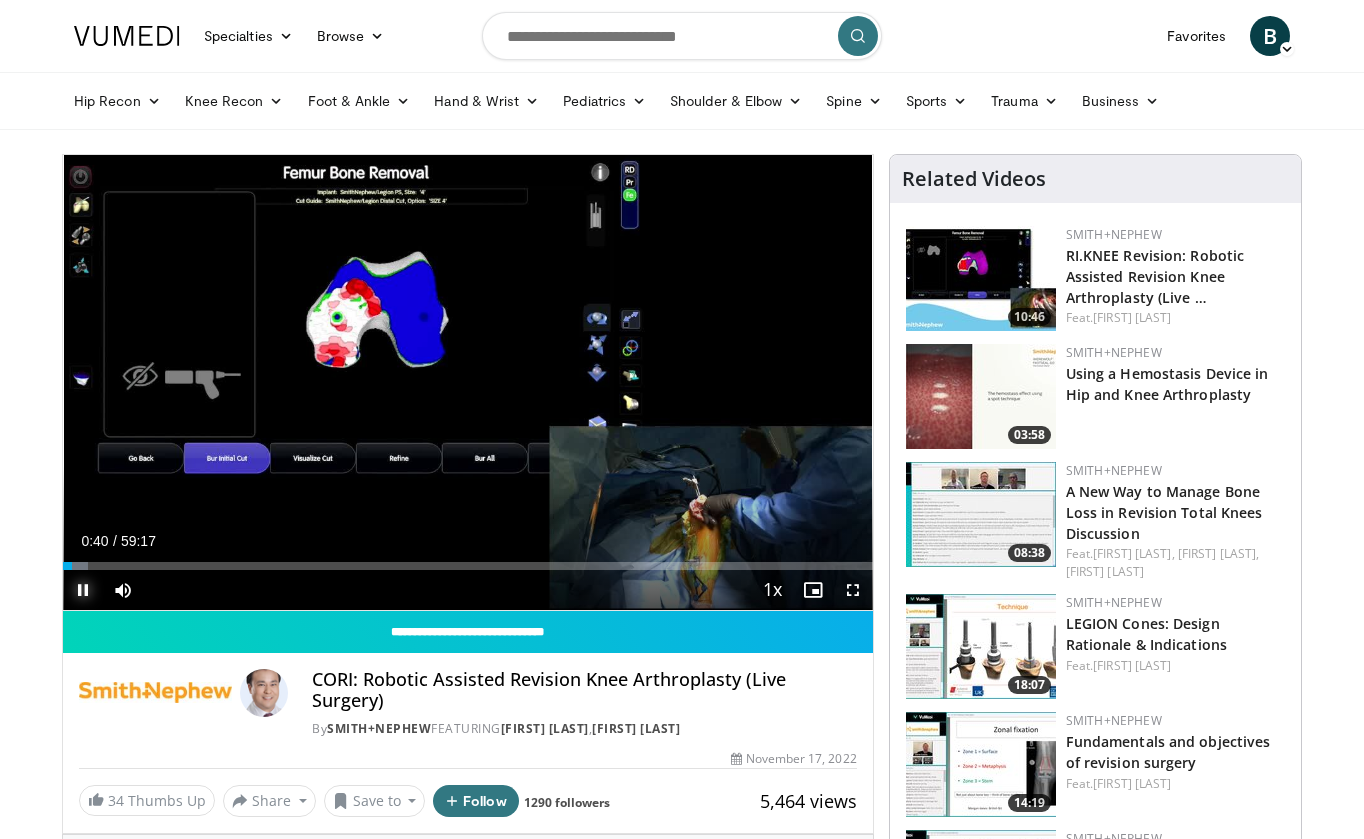 click at bounding box center (83, 590) 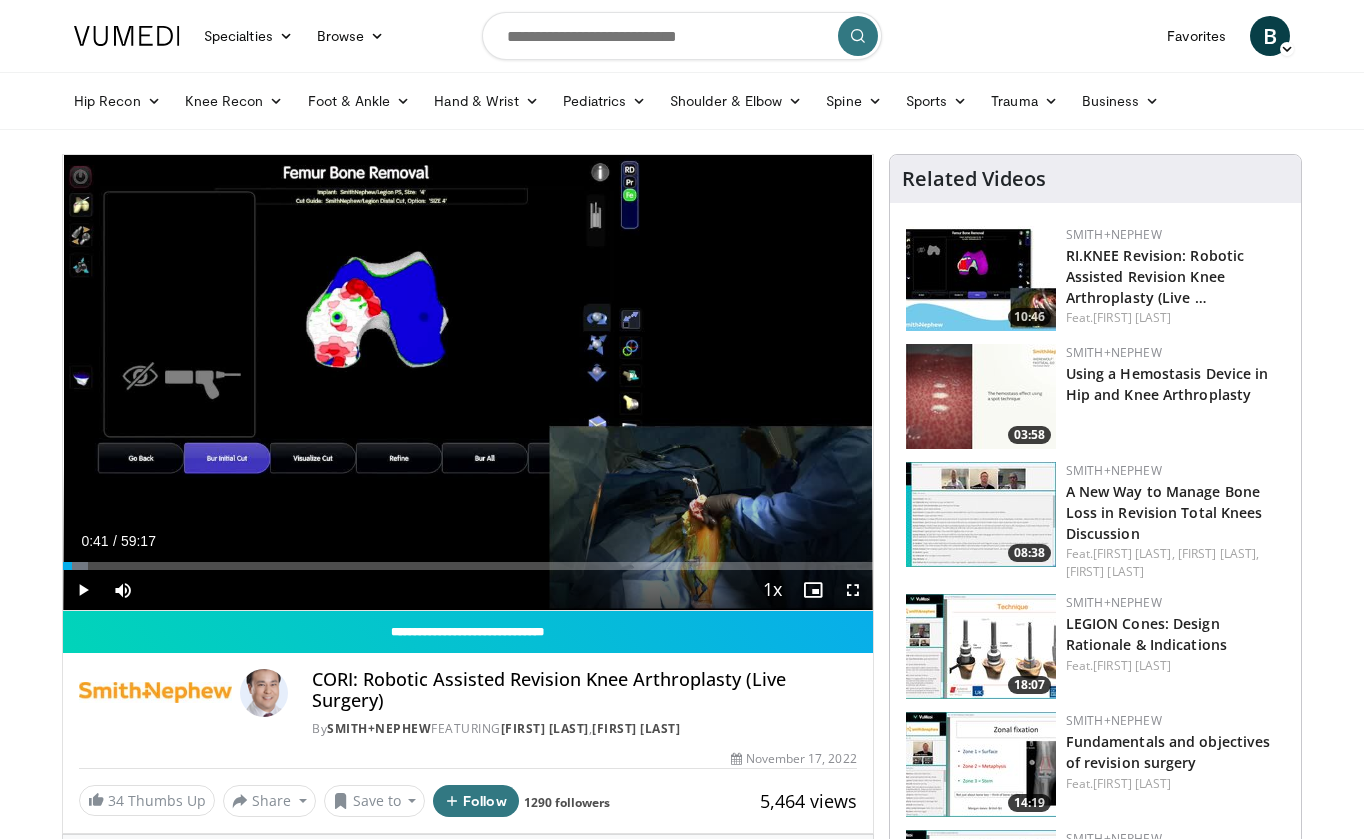 click on "Specialties
Adult & Family Medicine
Allergy, Asthma, Immunology
Anesthesiology
Cardiology
Dental
Dermatology
Endocrinology
Gastroenterology & Hepatology
General Surgery
Hematology & Oncology
Infectious Disease
Nephrology
Neurology
Neurosurgery
Obstetrics & Gynecology
Ophthalmology
Oral Maxillofacial
Orthopaedics
Otolaryngology
Pediatrics
Plastic Surgery
Podiatry
Psychiatry
Pulmonology
Radiation Oncology
Radiology
Rheumatology
Urology" at bounding box center [682, 1478] 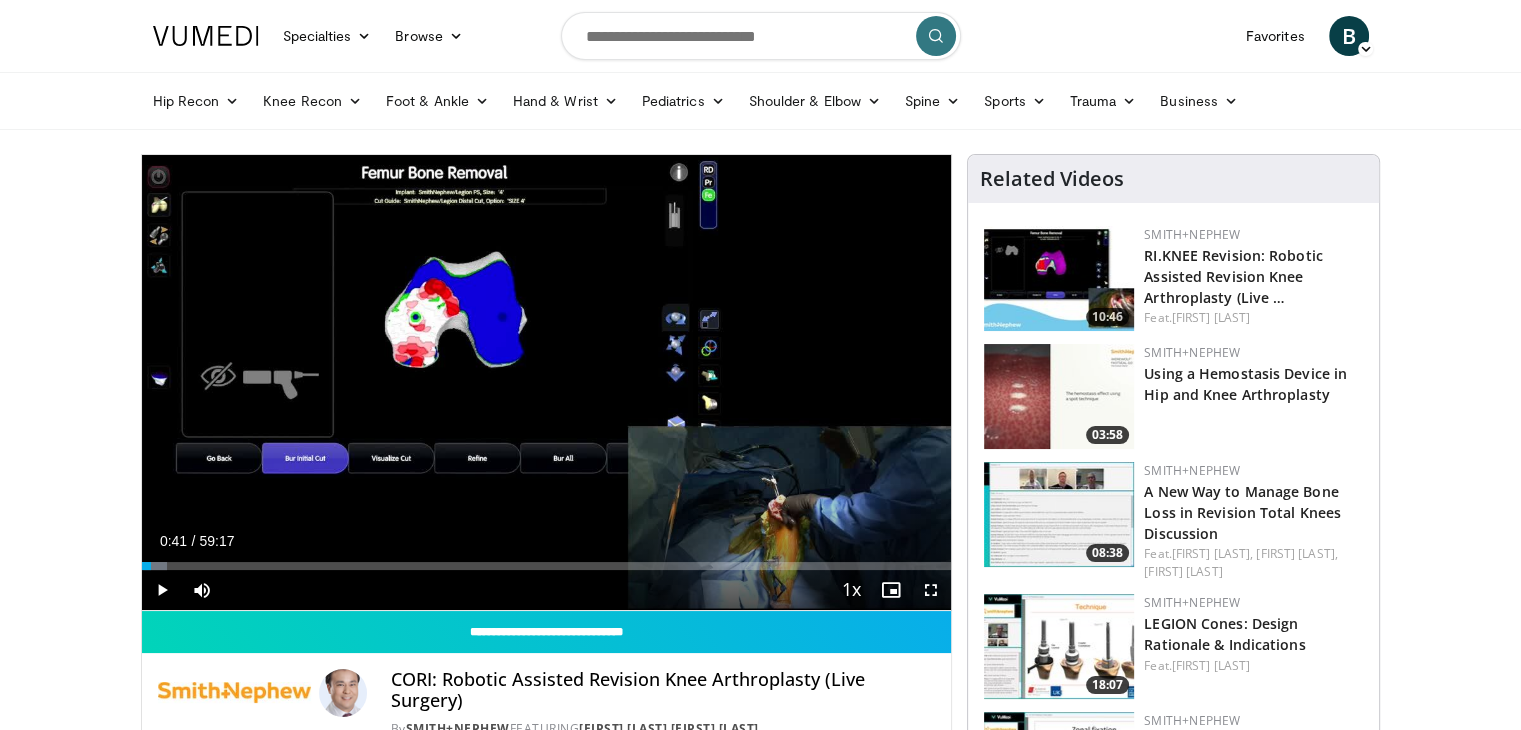 click on "Hip Recon
Hip Arthroplasty
Revision Hip Arthroplasty
Hip Preservation
Knee Recon
Knee Arthroplasty
Revision Knee Arthroplasty
Knee Preservation
Foot & Ankle
Forefoot
Midfoot
Hindfoot
Ankle
Hand & Wrist
Hand Hip" at bounding box center (761, 101) 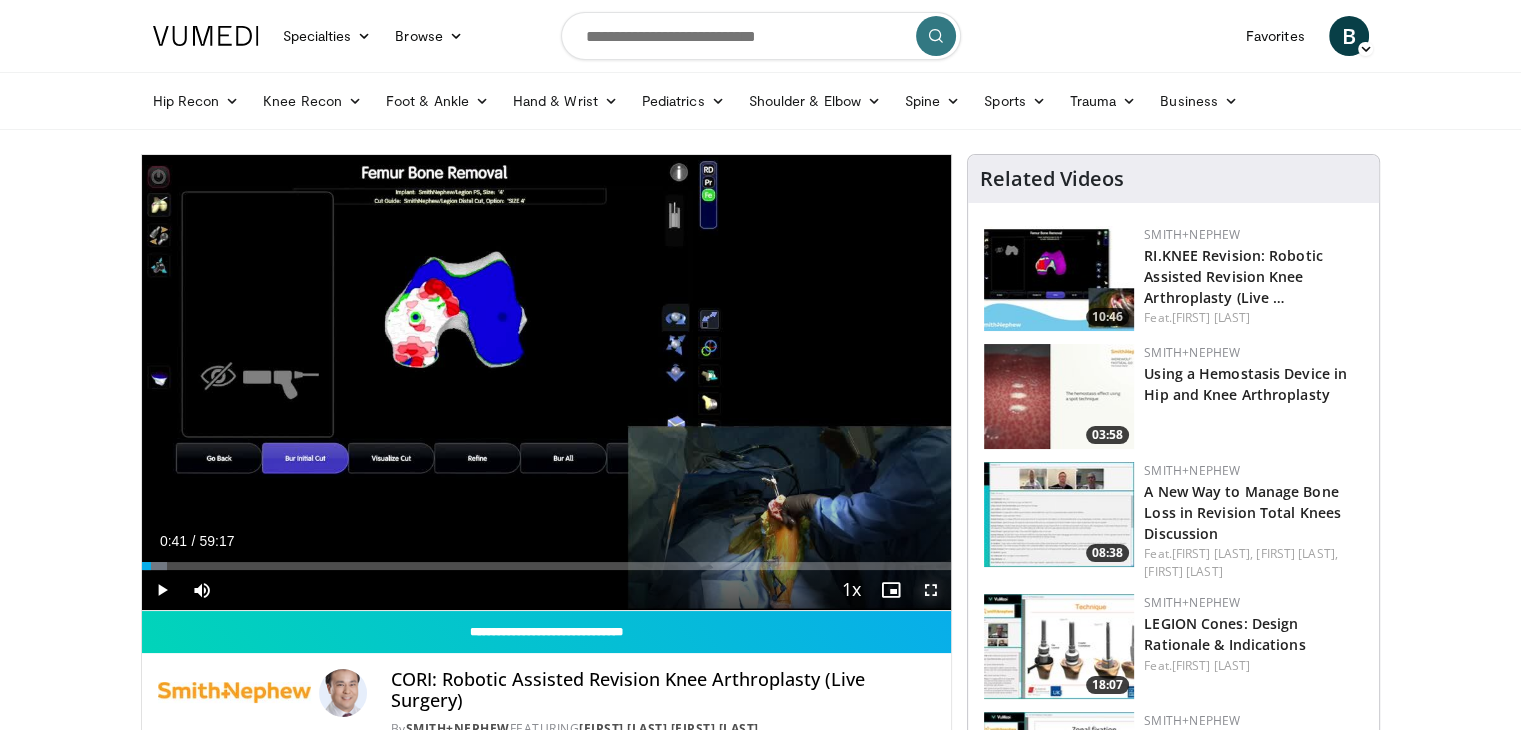 click at bounding box center (931, 590) 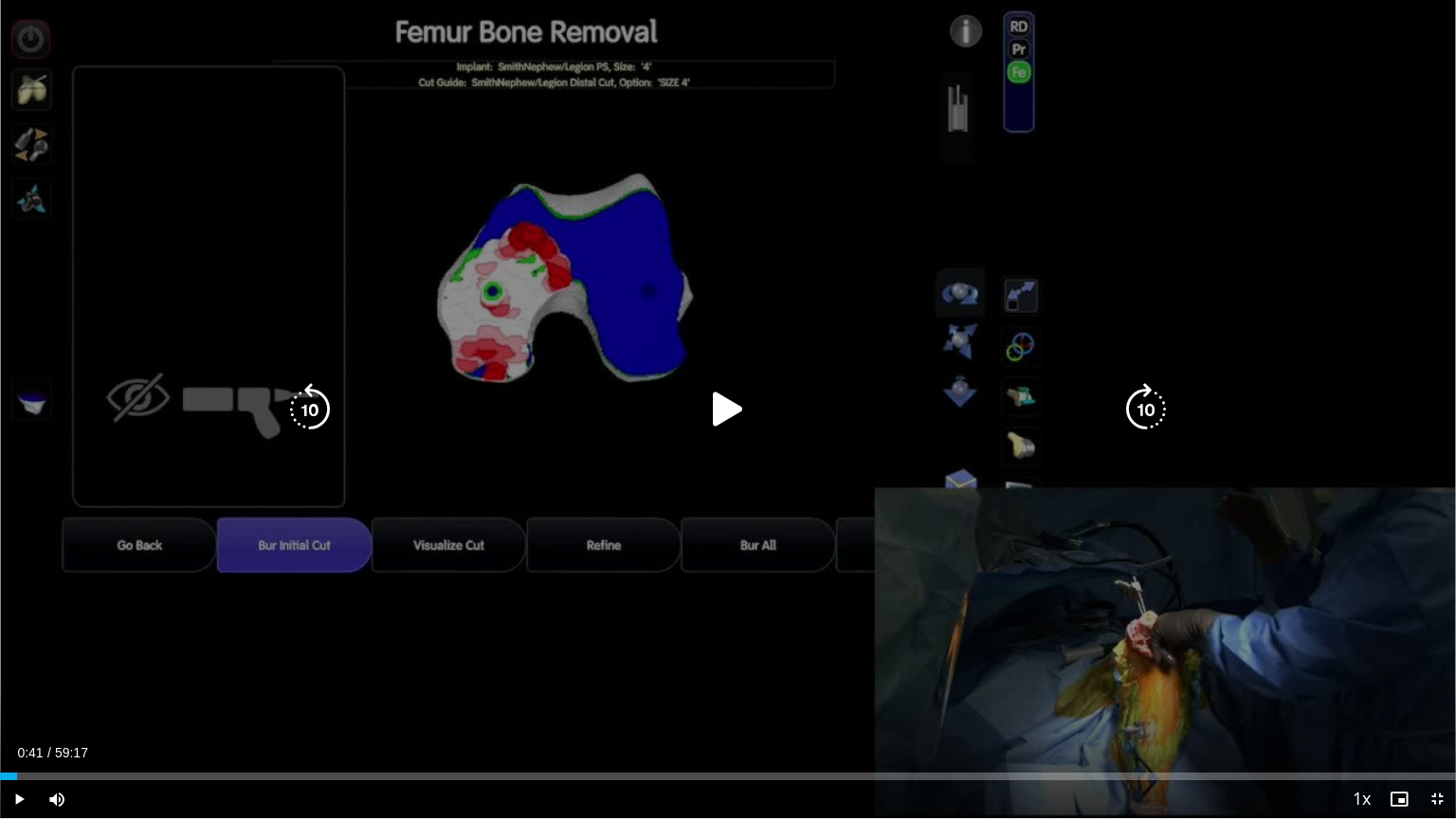 click at bounding box center (728, 410) 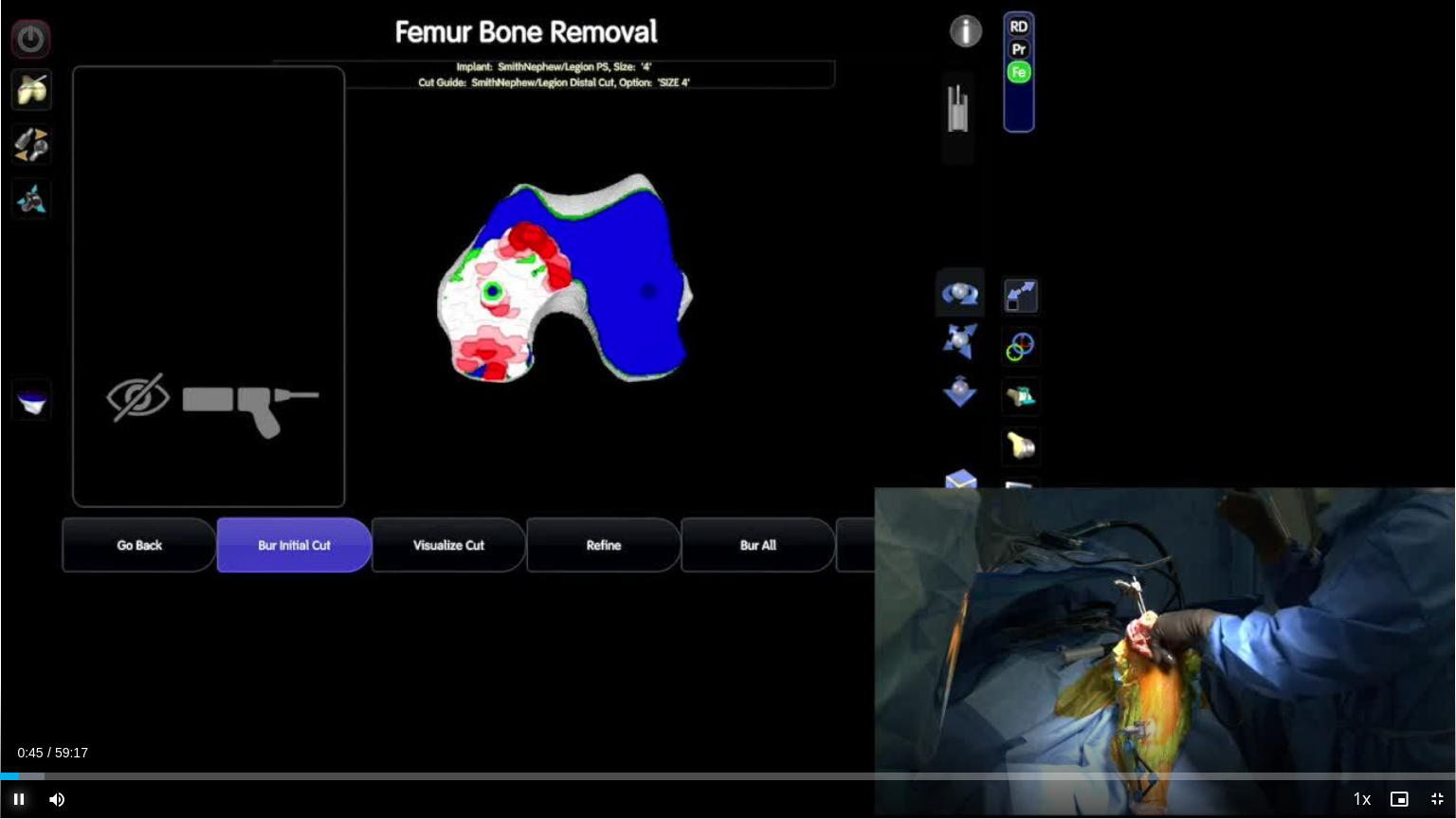 click at bounding box center (19, 799) 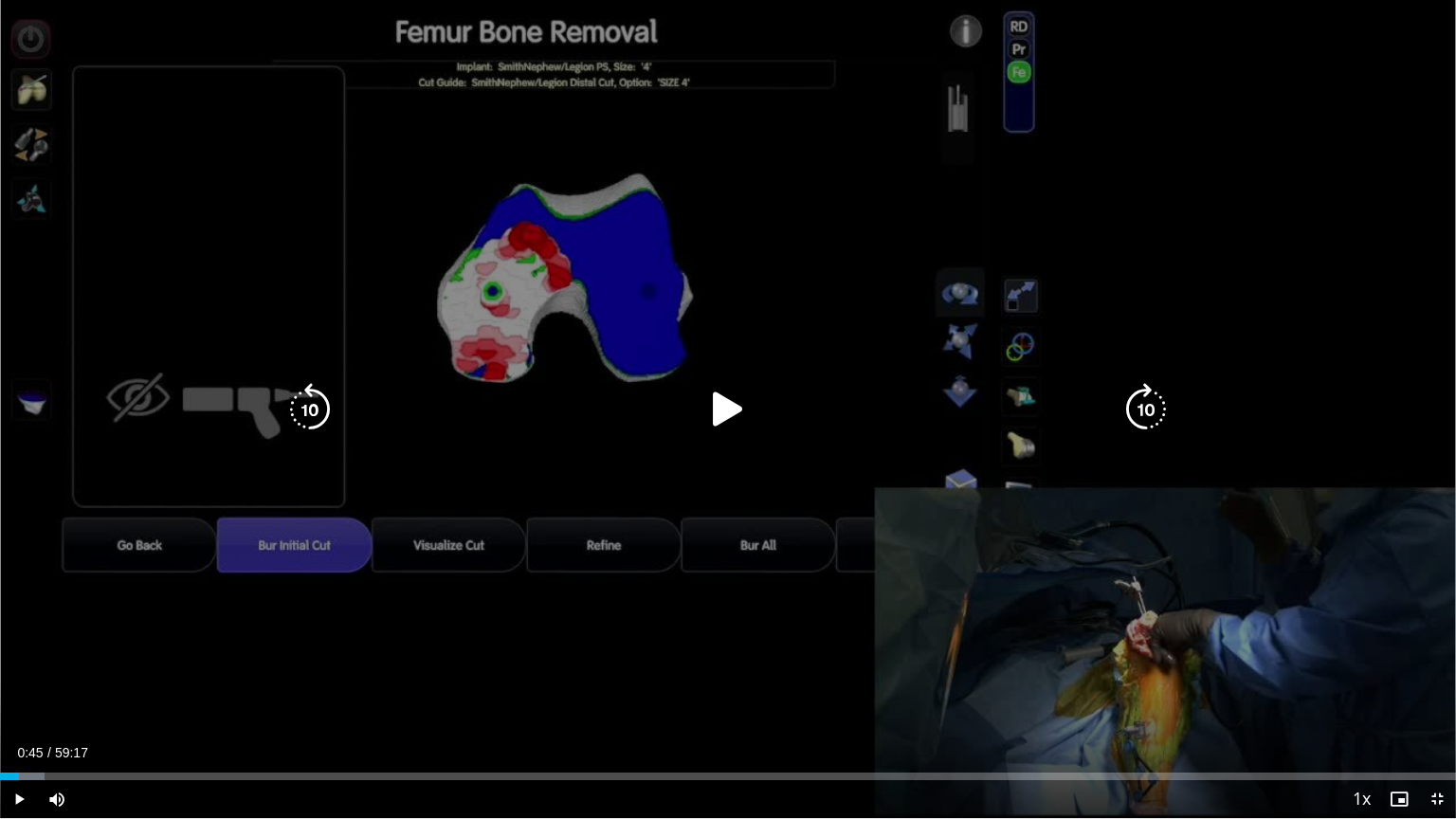 click at bounding box center [310, 410] 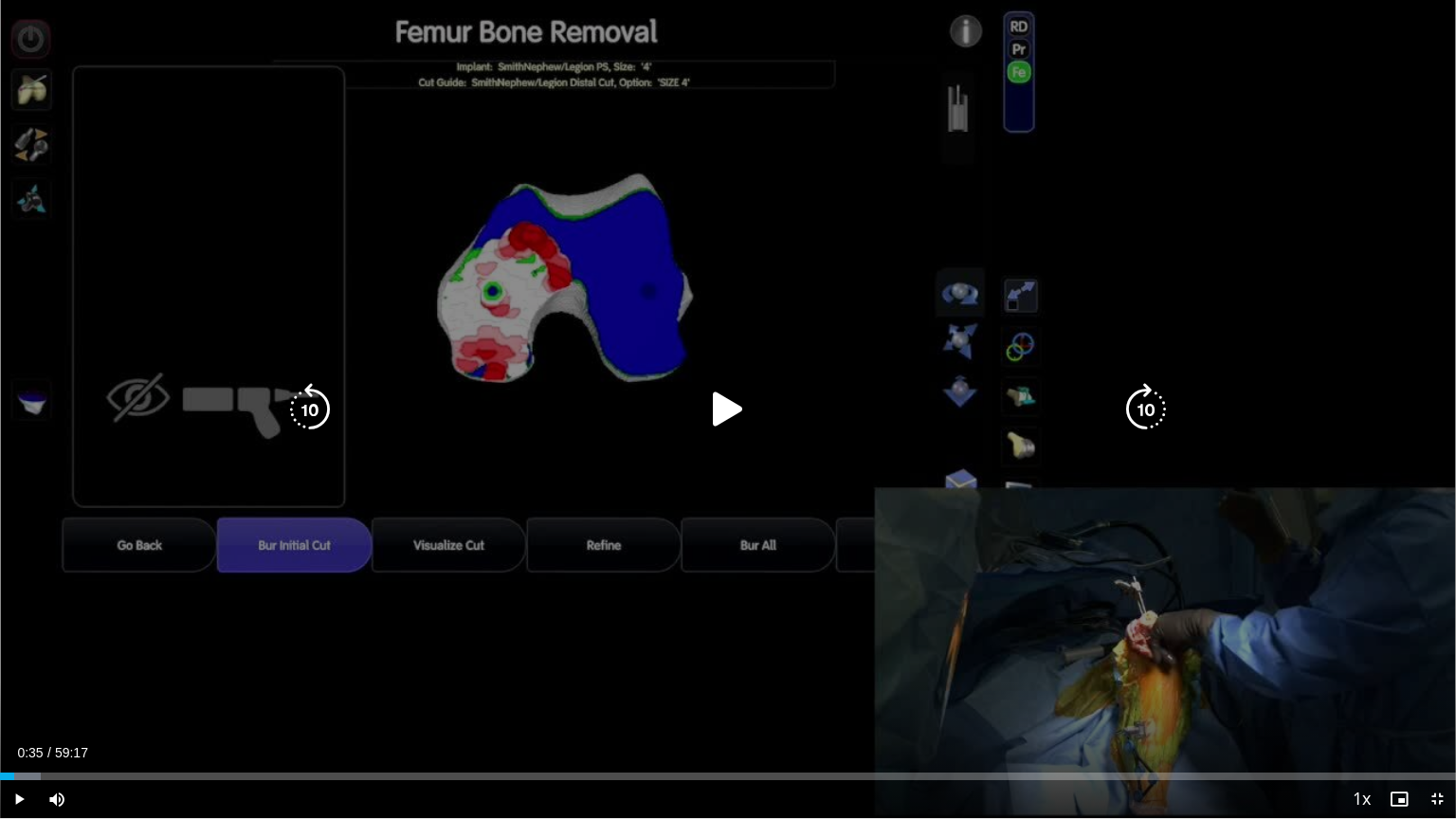 click at bounding box center (728, 410) 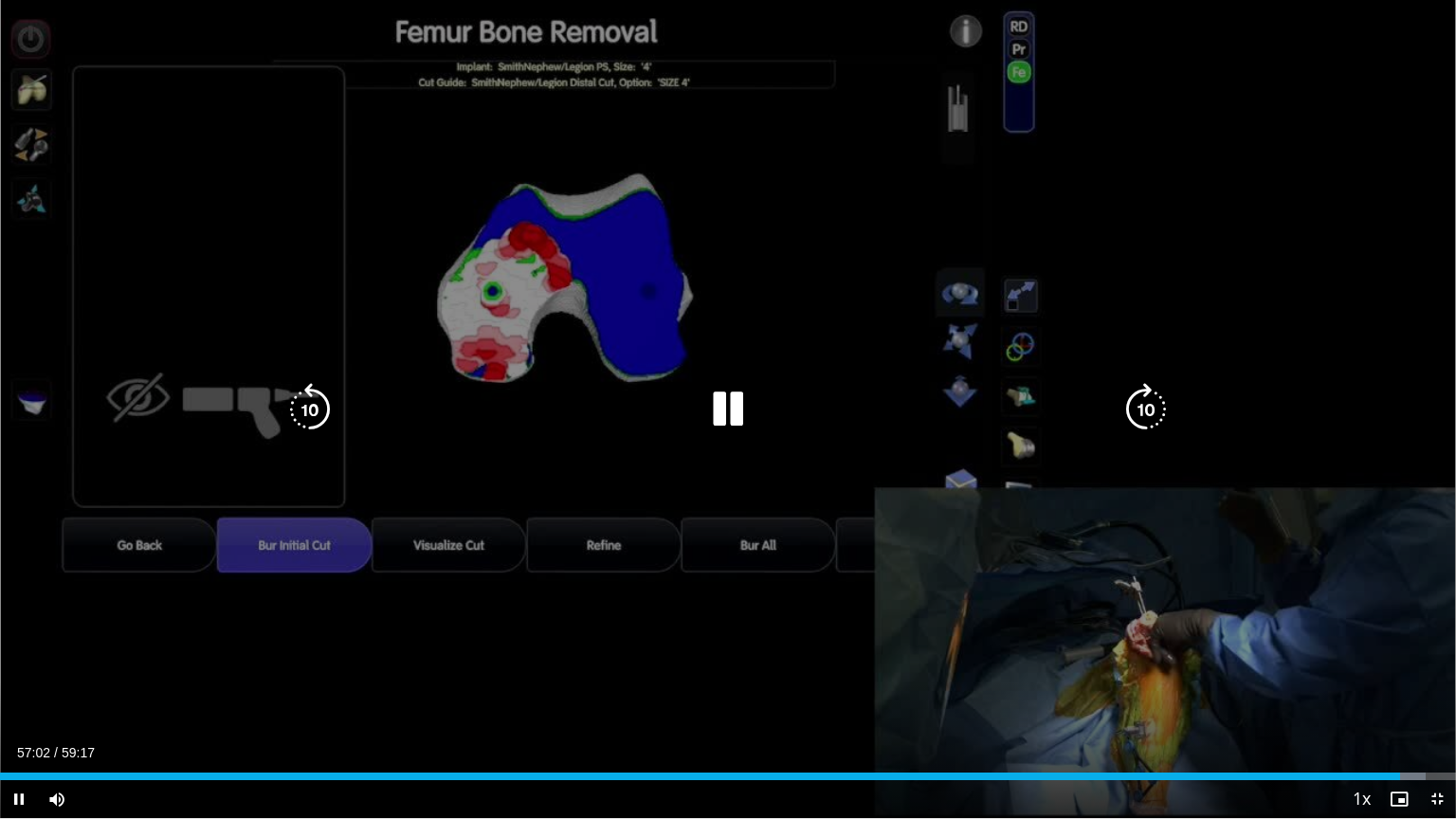 click at bounding box center (728, 410) 